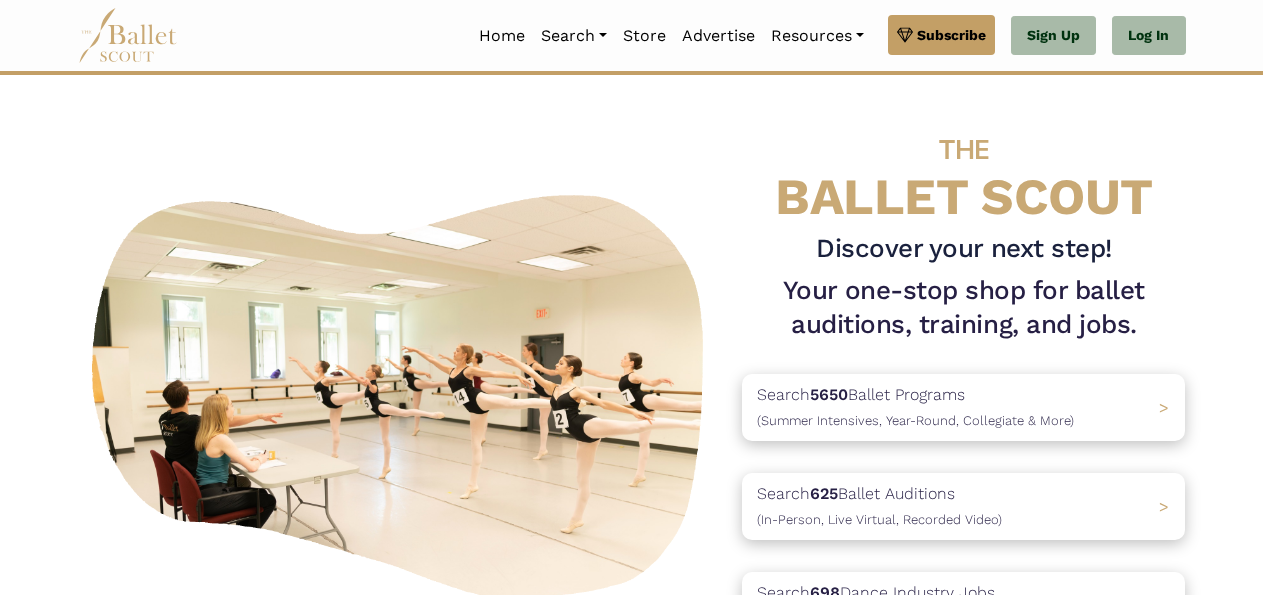scroll, scrollTop: 0, scrollLeft: 0, axis: both 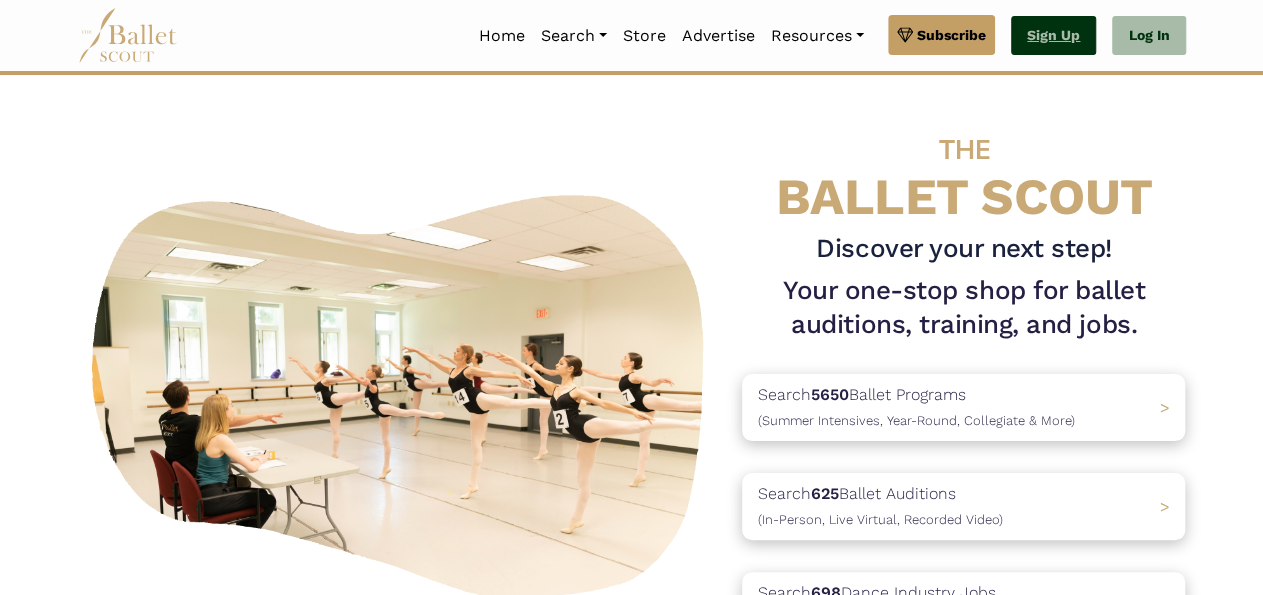 click on "Sign Up" at bounding box center [1053, 36] 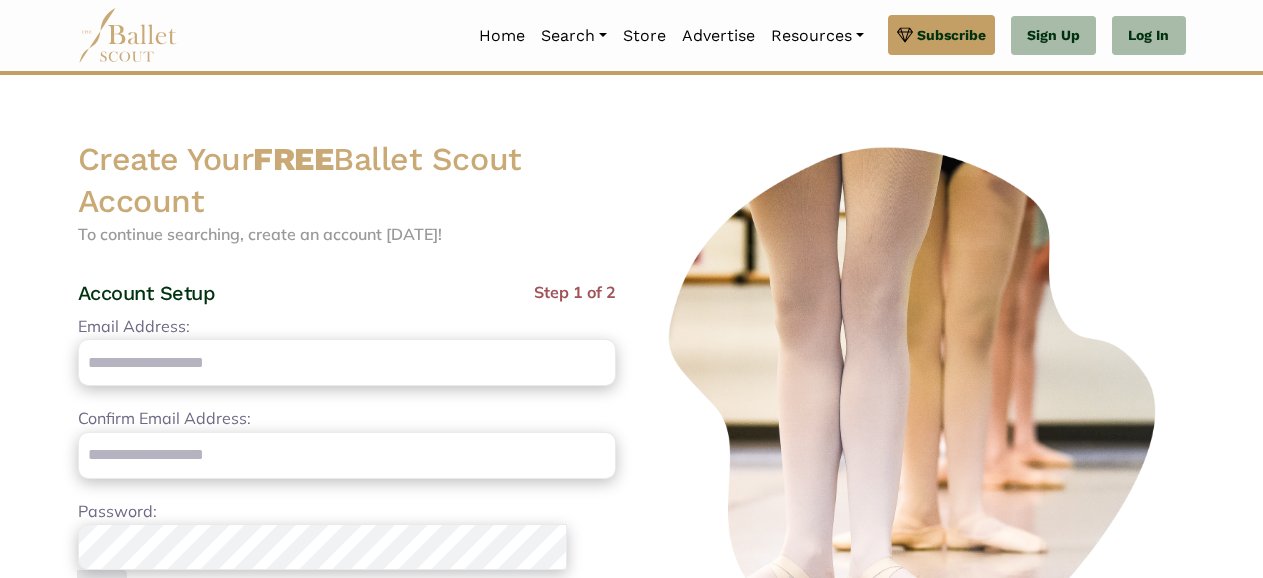 scroll, scrollTop: 0, scrollLeft: 0, axis: both 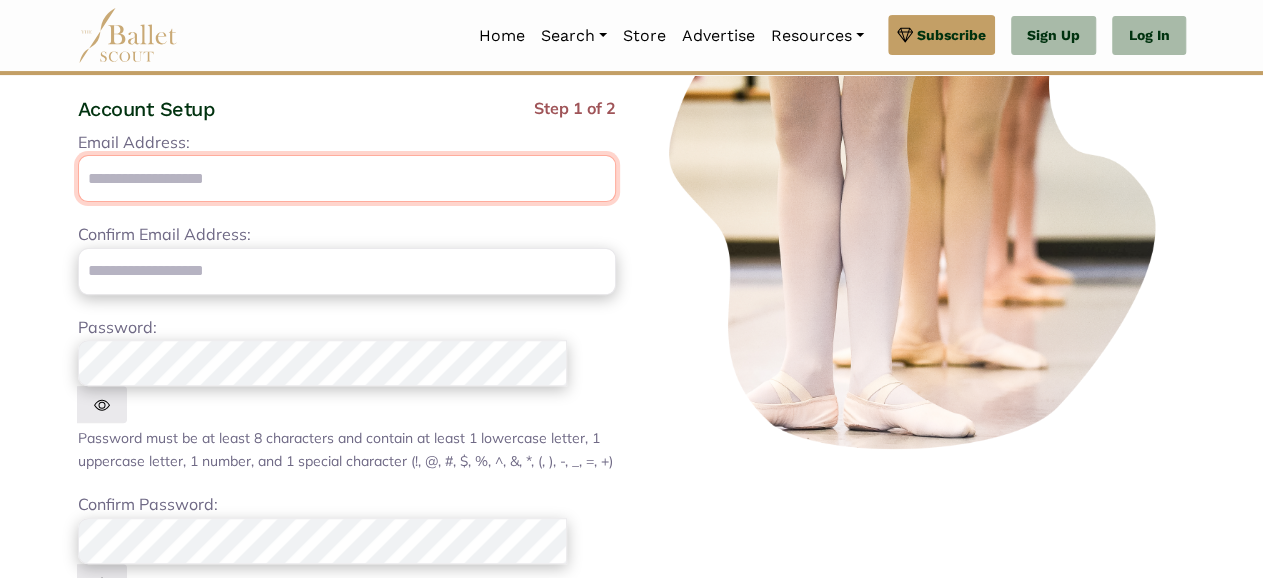 click on "Email Address:" at bounding box center (347, 178) 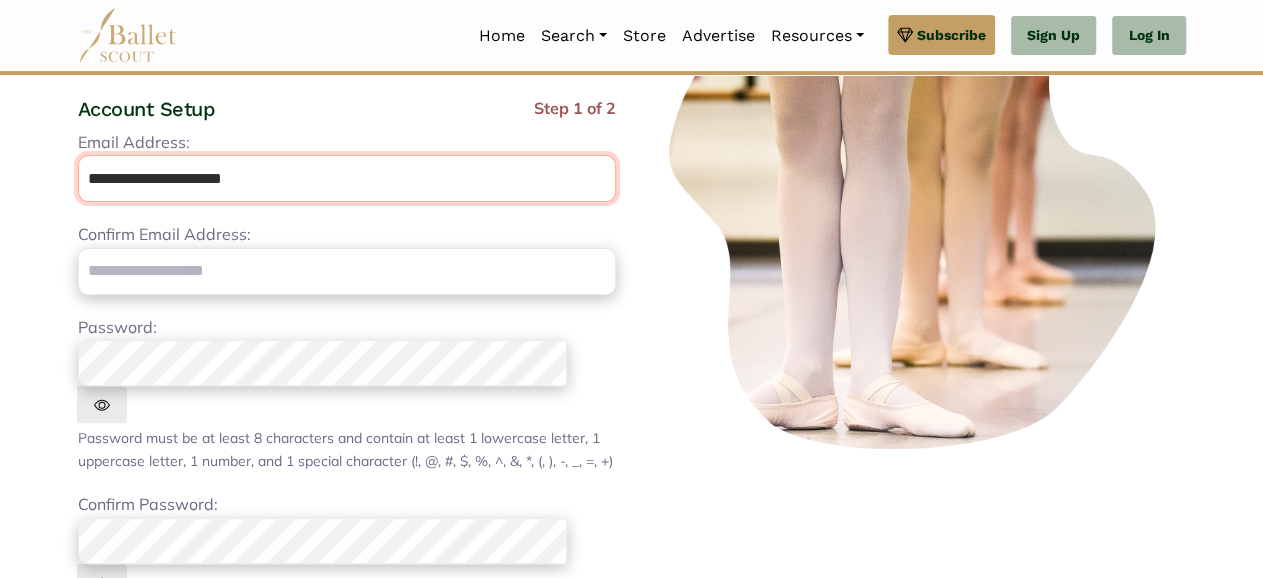 type on "**********" 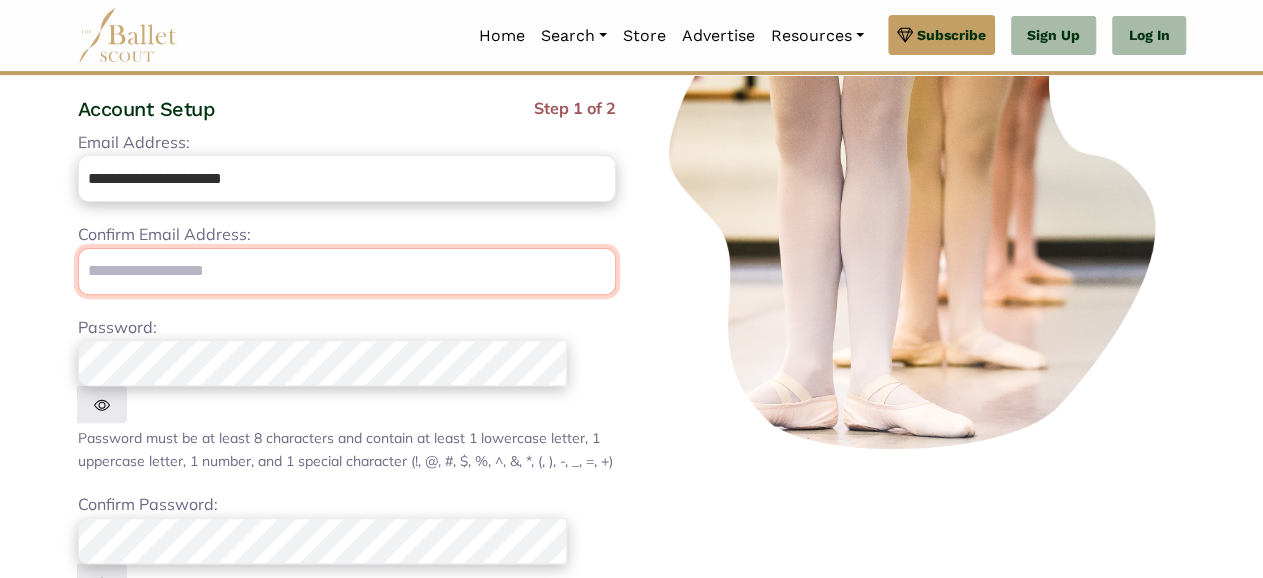 click at bounding box center (347, 271) 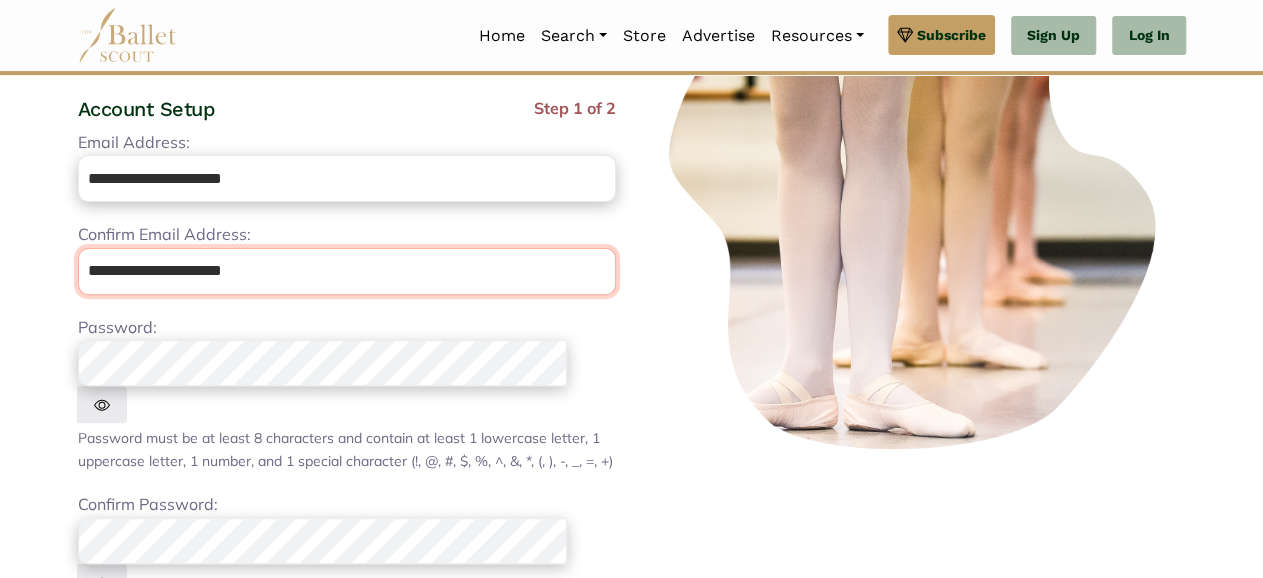 type on "**********" 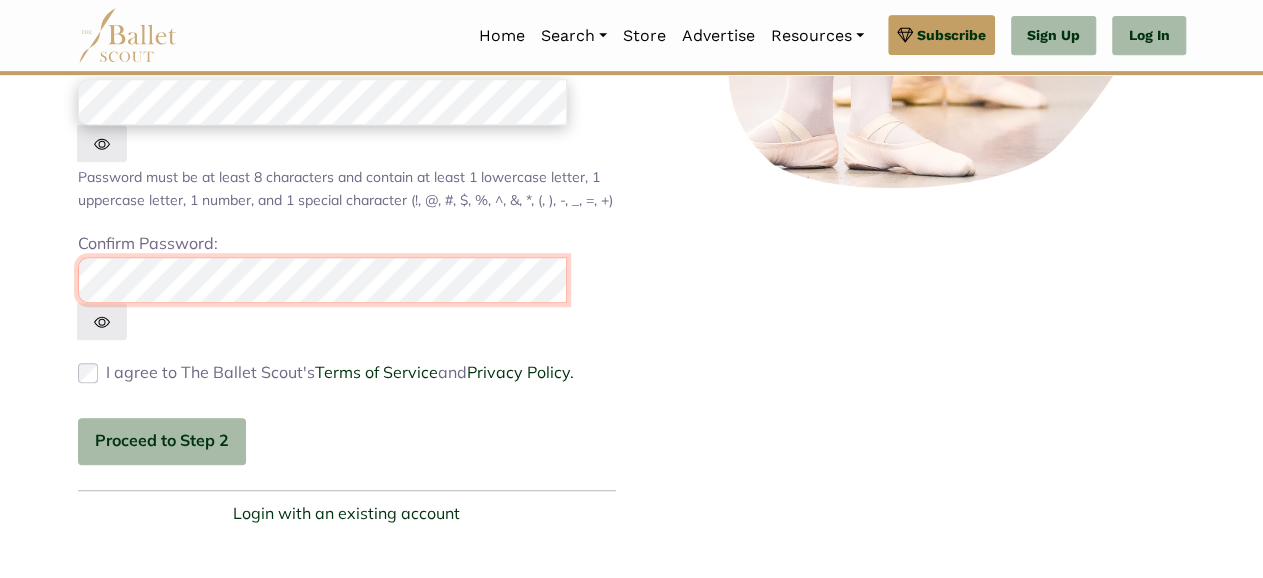 scroll, scrollTop: 442, scrollLeft: 0, axis: vertical 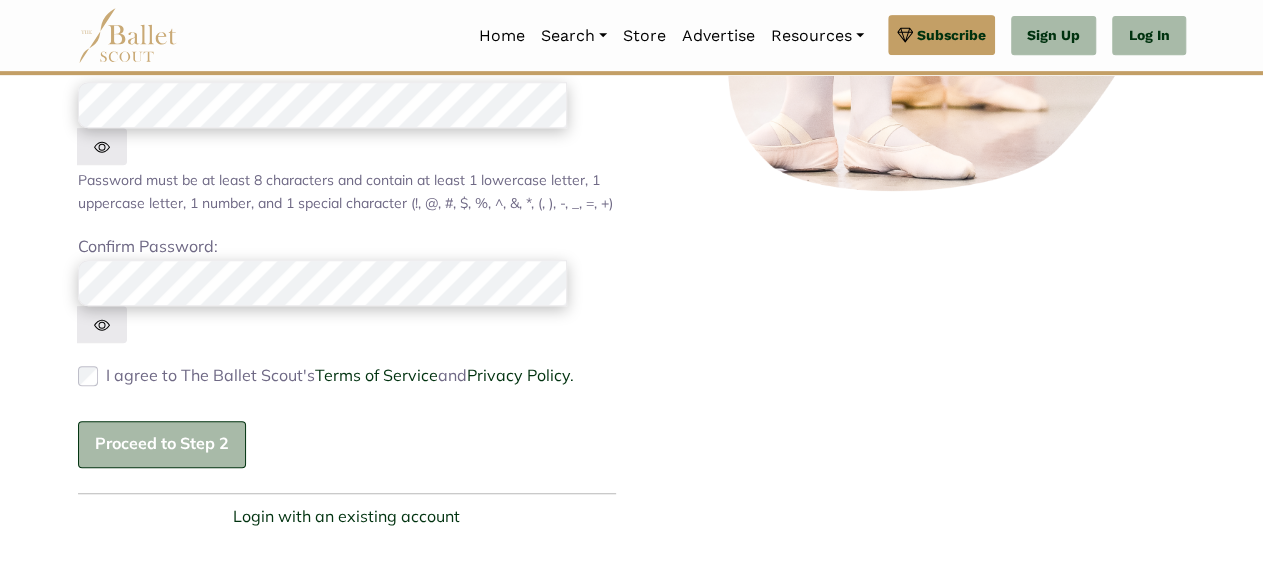 click on "Proceed to Step 2" at bounding box center (162, 444) 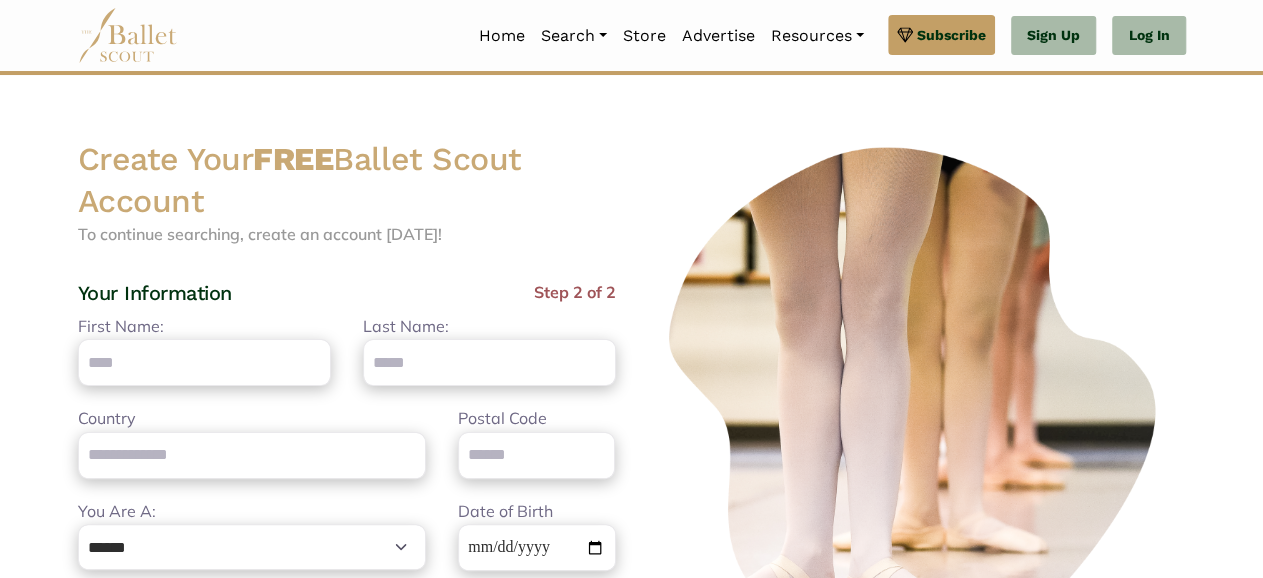 scroll, scrollTop: 0, scrollLeft: 0, axis: both 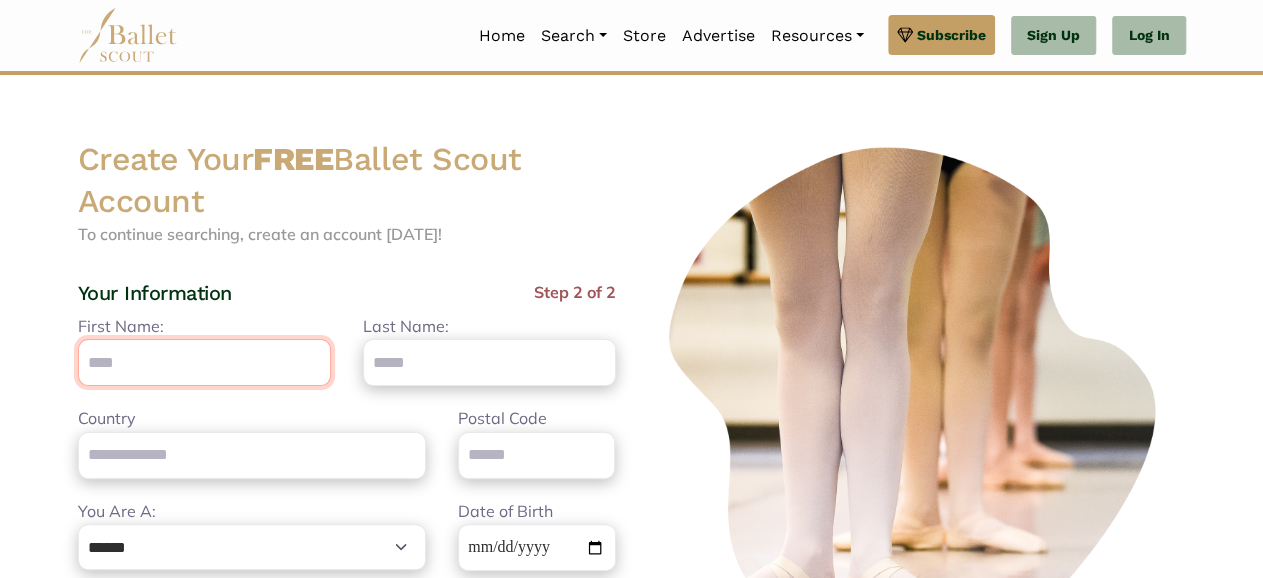 click on "First Name:" at bounding box center (204, 362) 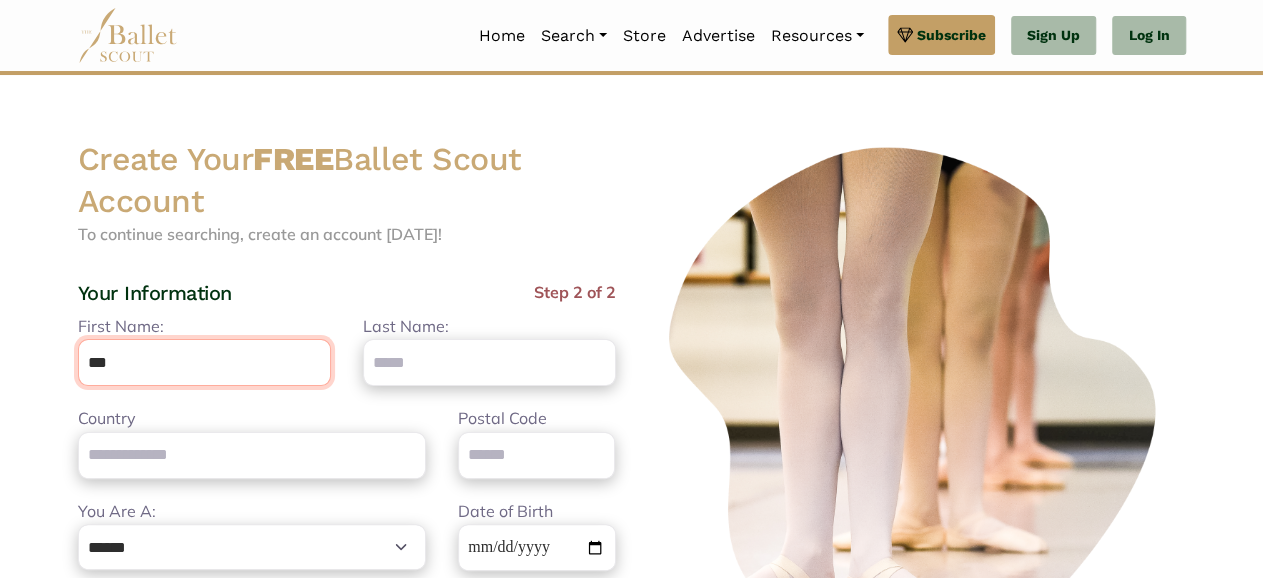 type on "**********" 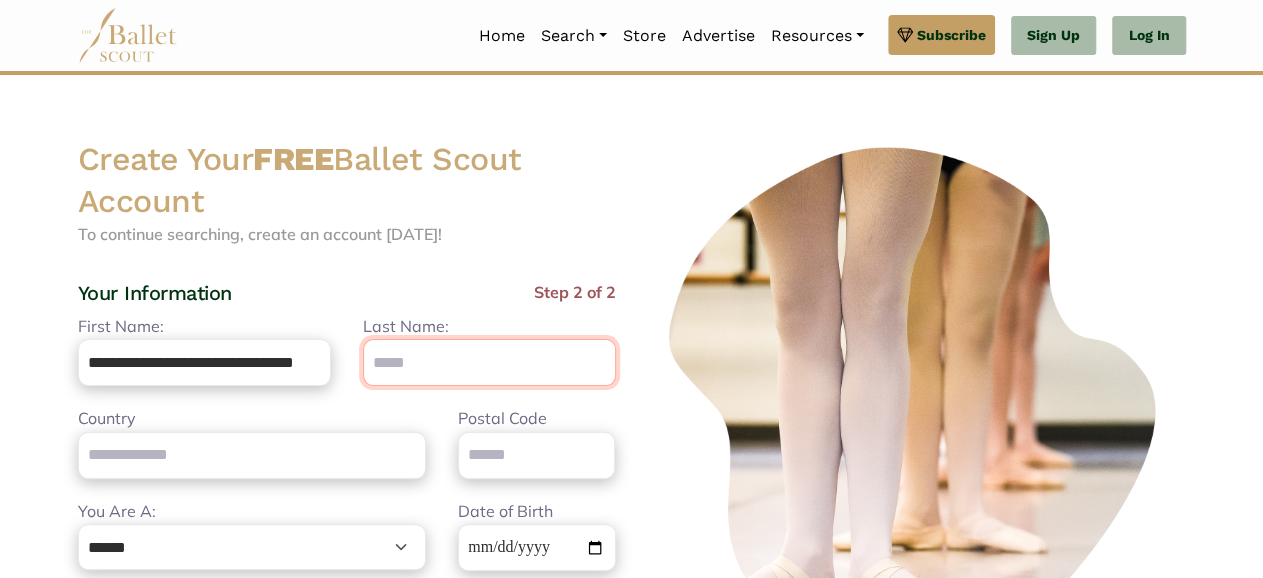 type on "*********" 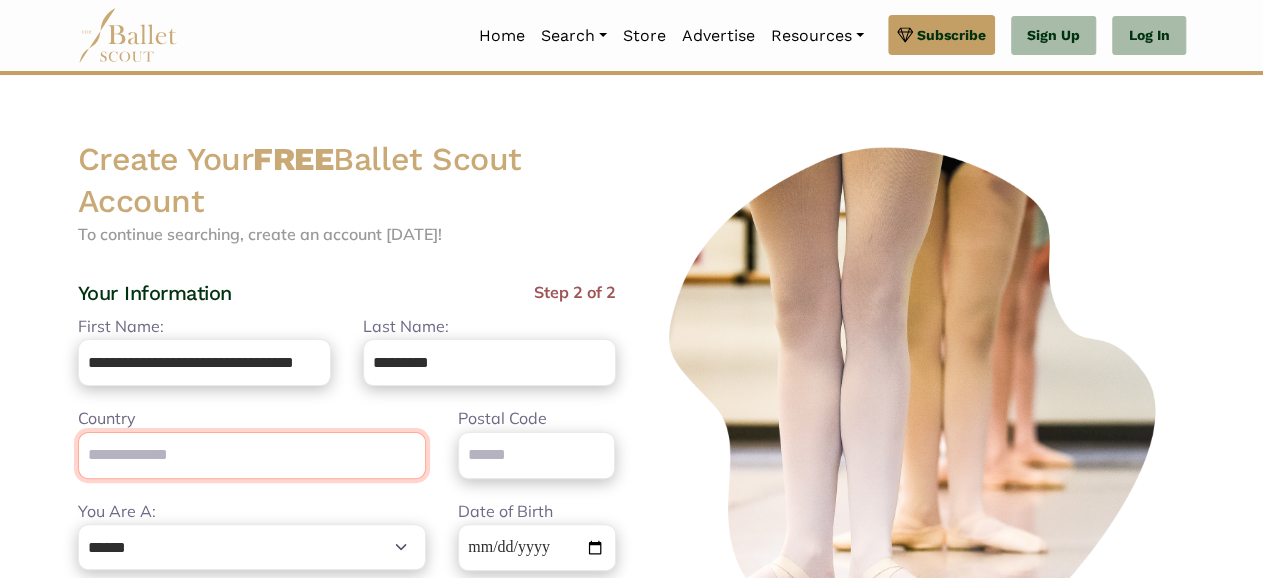 type on "**" 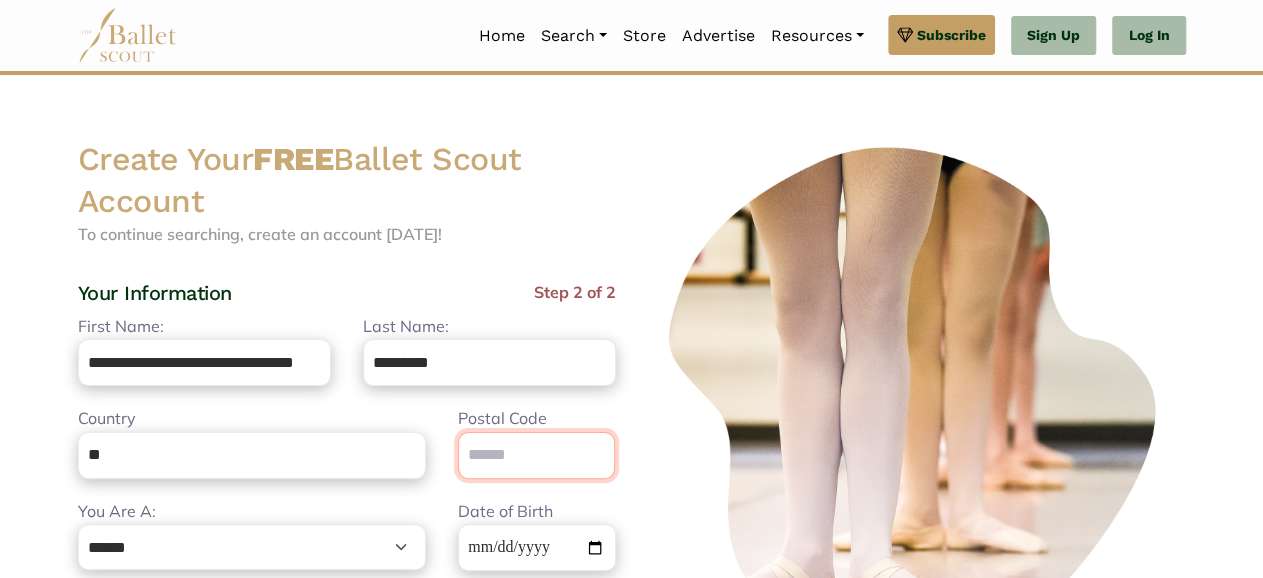type on "*****" 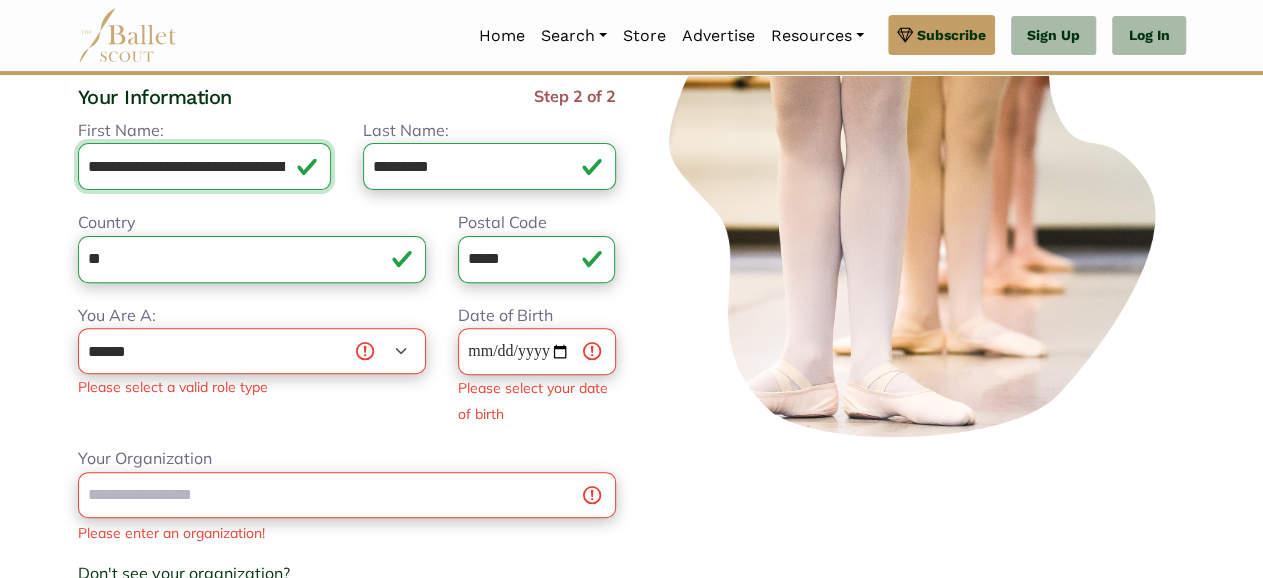 scroll, scrollTop: 214, scrollLeft: 0, axis: vertical 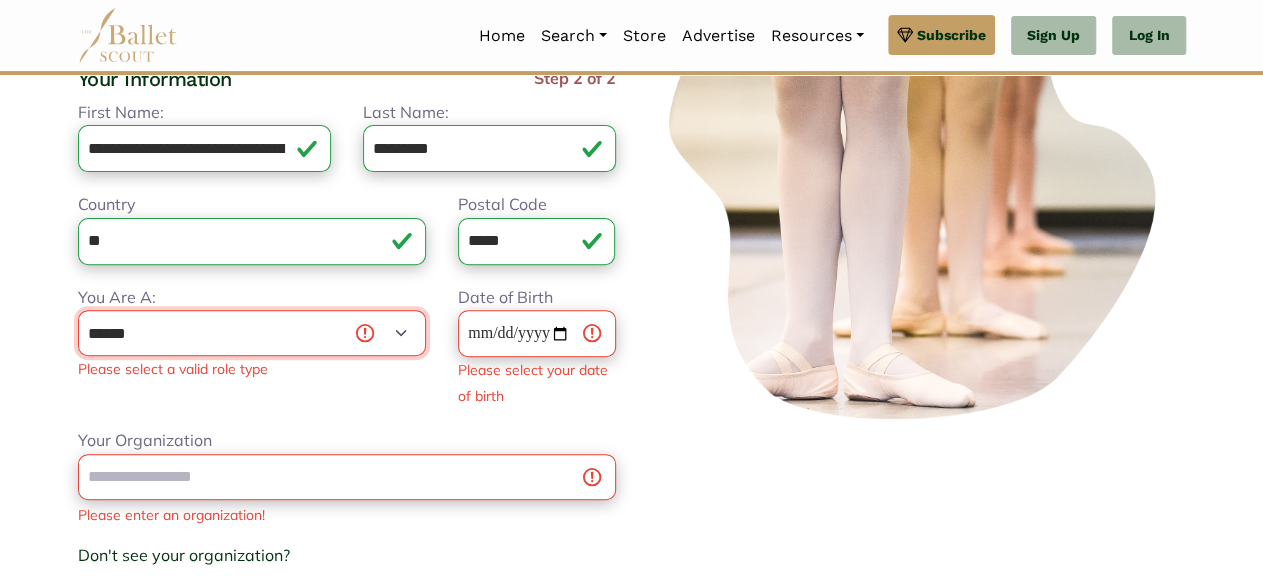 select on "**" 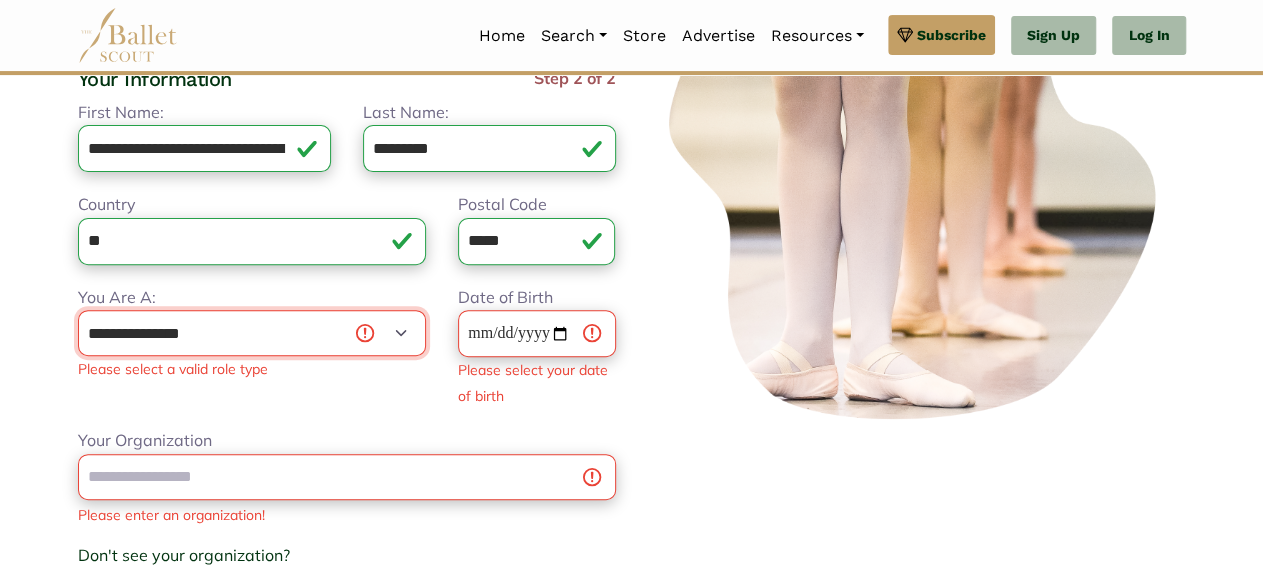 click on "**********" at bounding box center [0, 0] 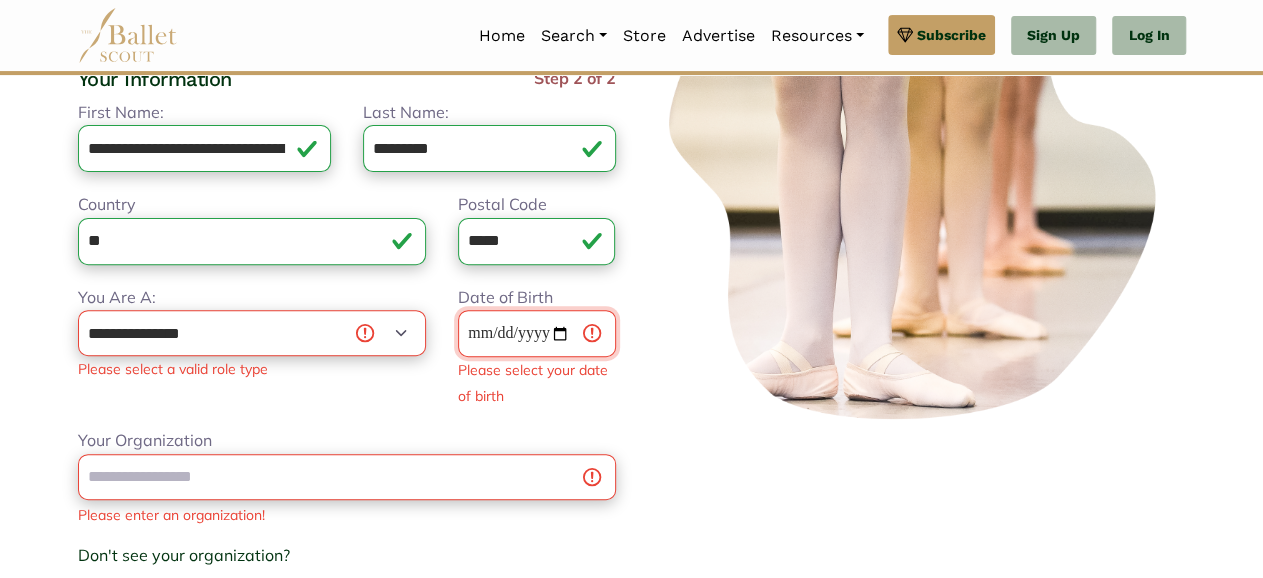 click on "Date of Birth" at bounding box center [537, 333] 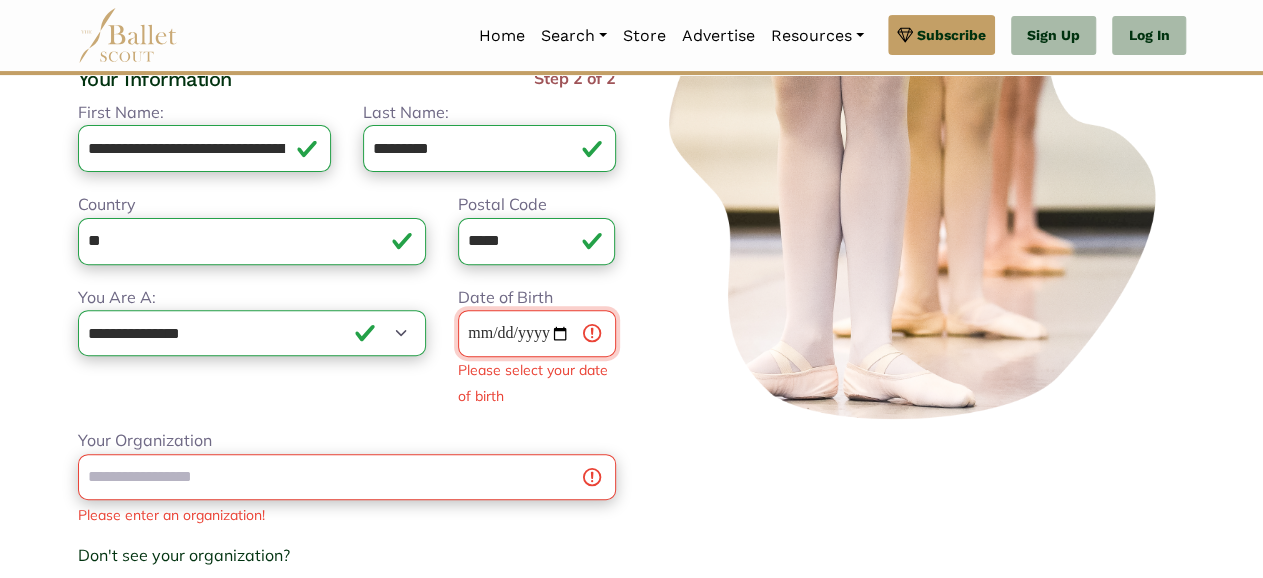 click on "Date of Birth" at bounding box center (537, 333) 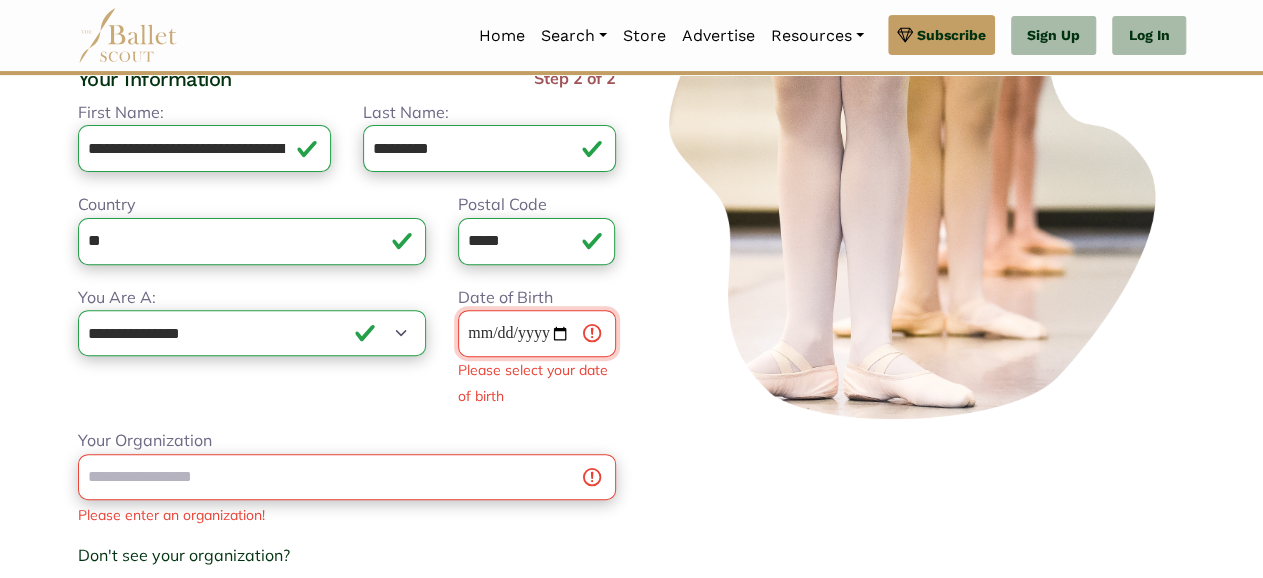 type on "**********" 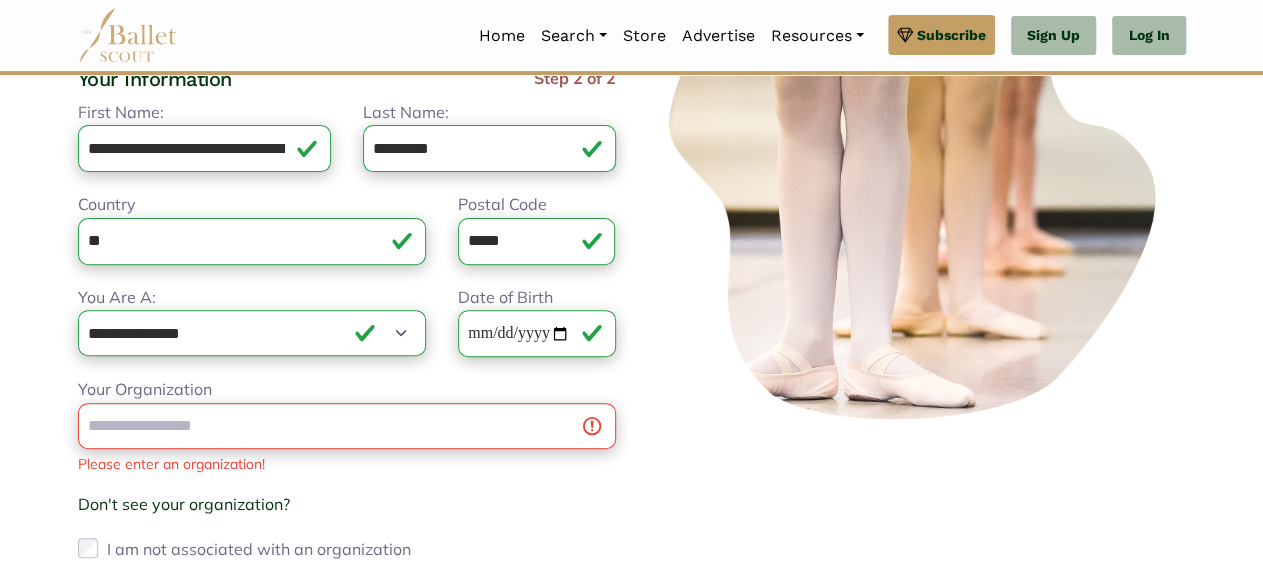 click on "**********" at bounding box center (347, 366) 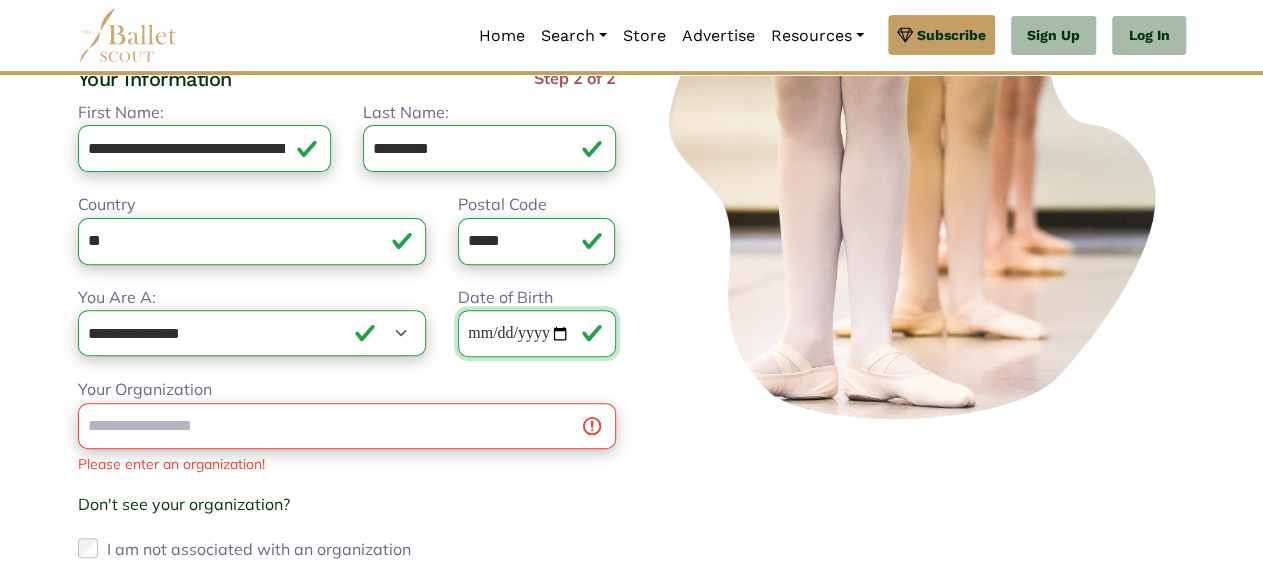 click on "**********" at bounding box center (537, 333) 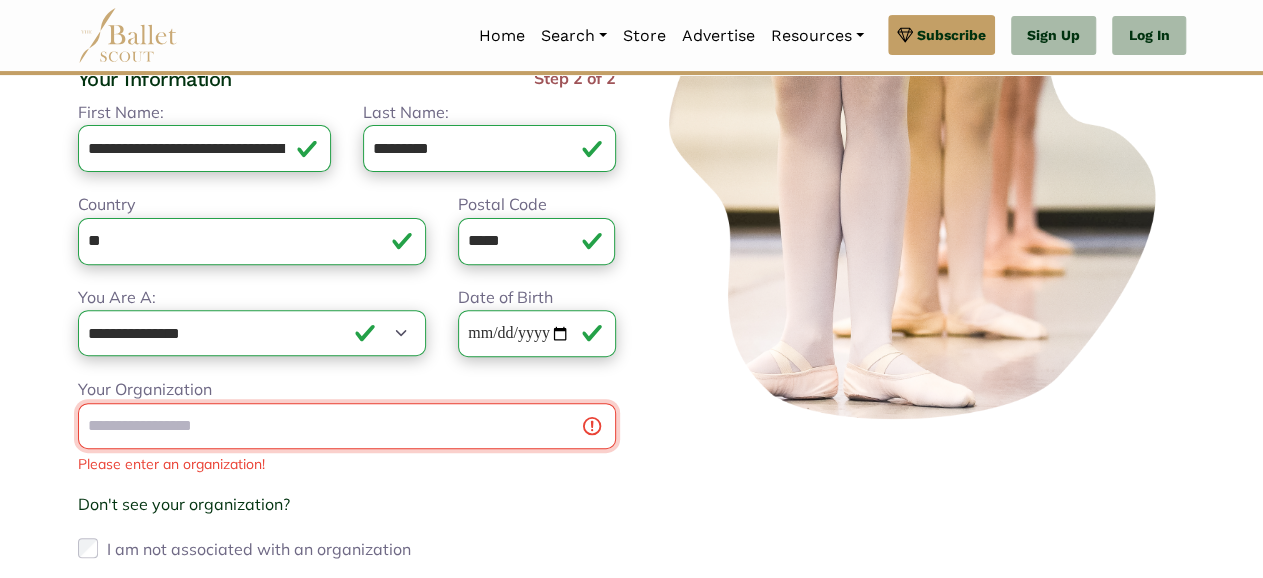 click on "Your Organization" at bounding box center (347, 426) 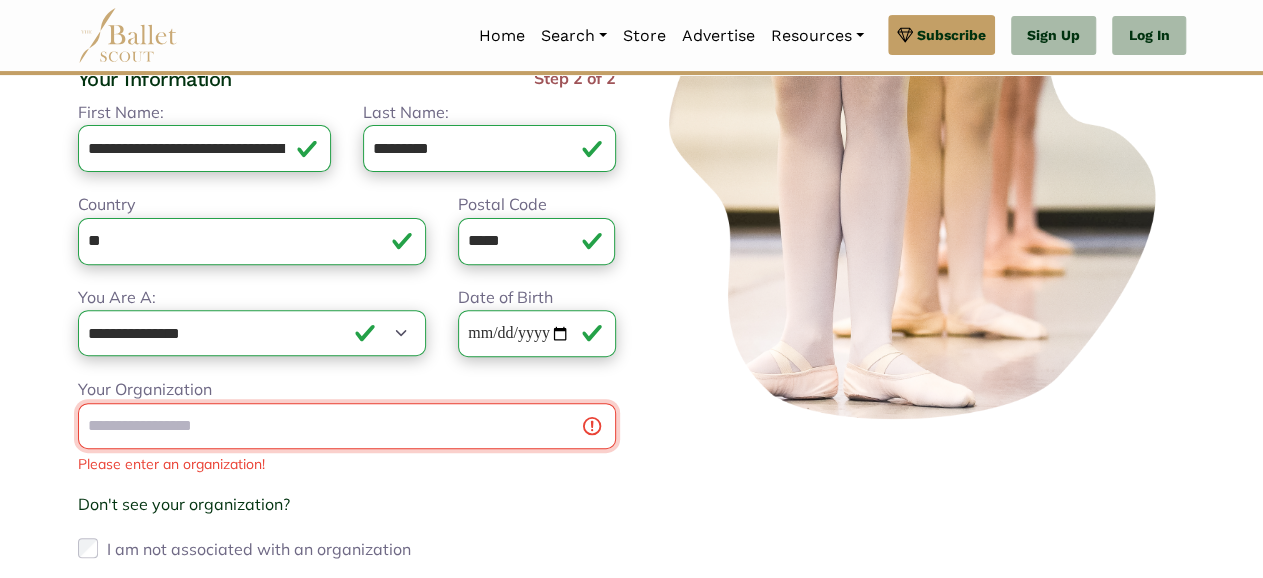 click on "Your Organization" at bounding box center [347, 426] 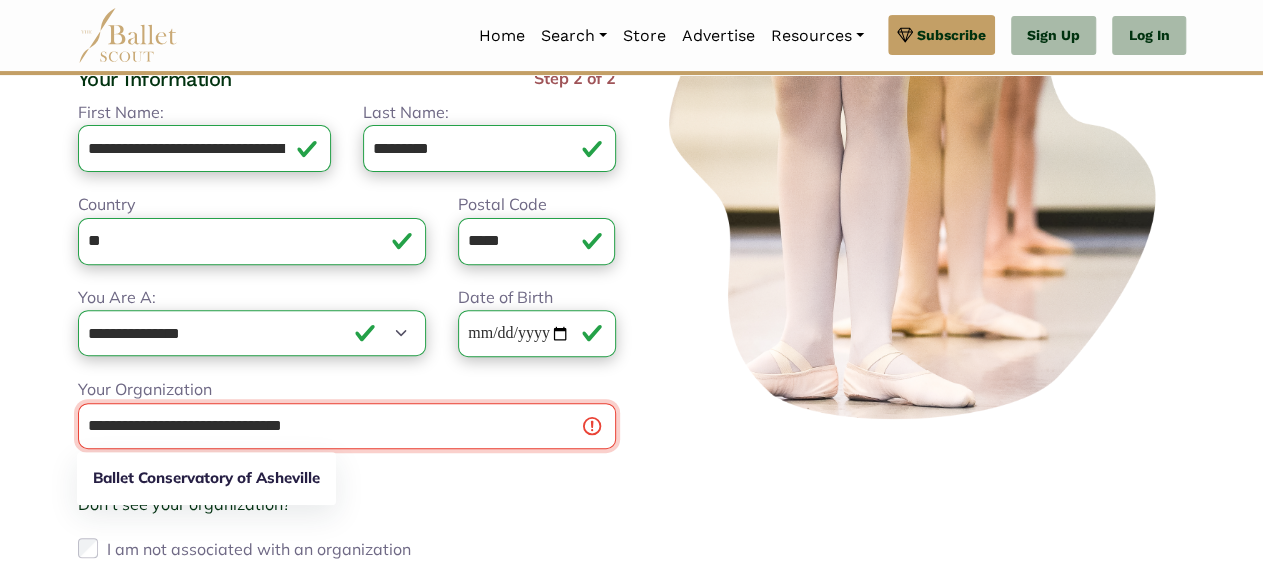 type on "**********" 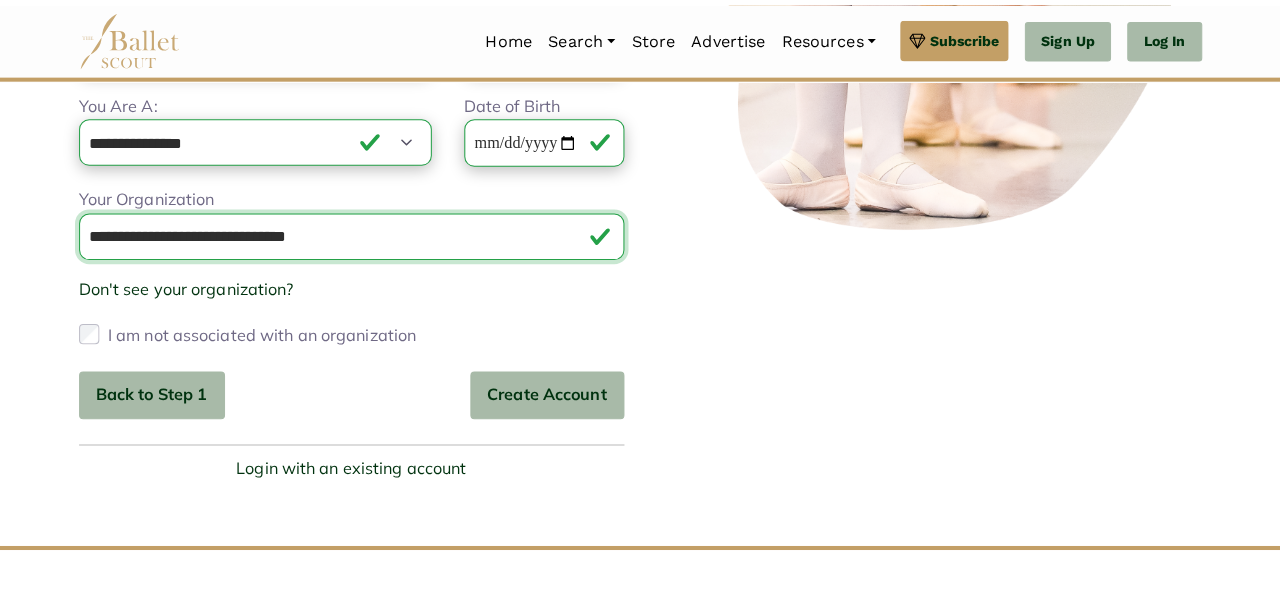scroll, scrollTop: 414, scrollLeft: 0, axis: vertical 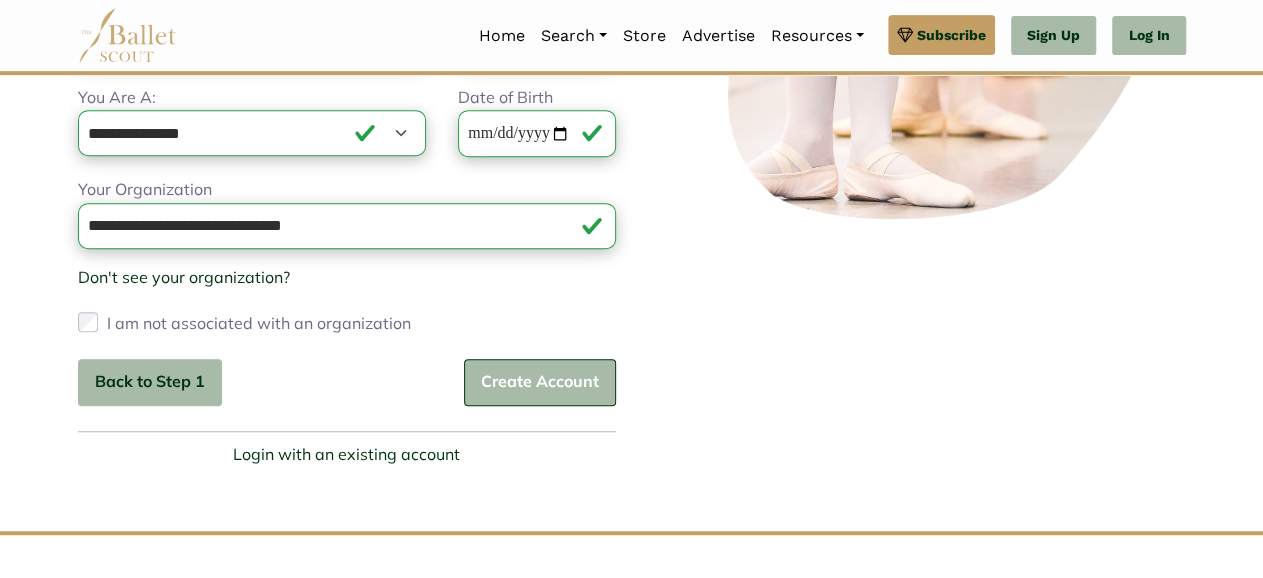click on "Create Account" at bounding box center (540, 382) 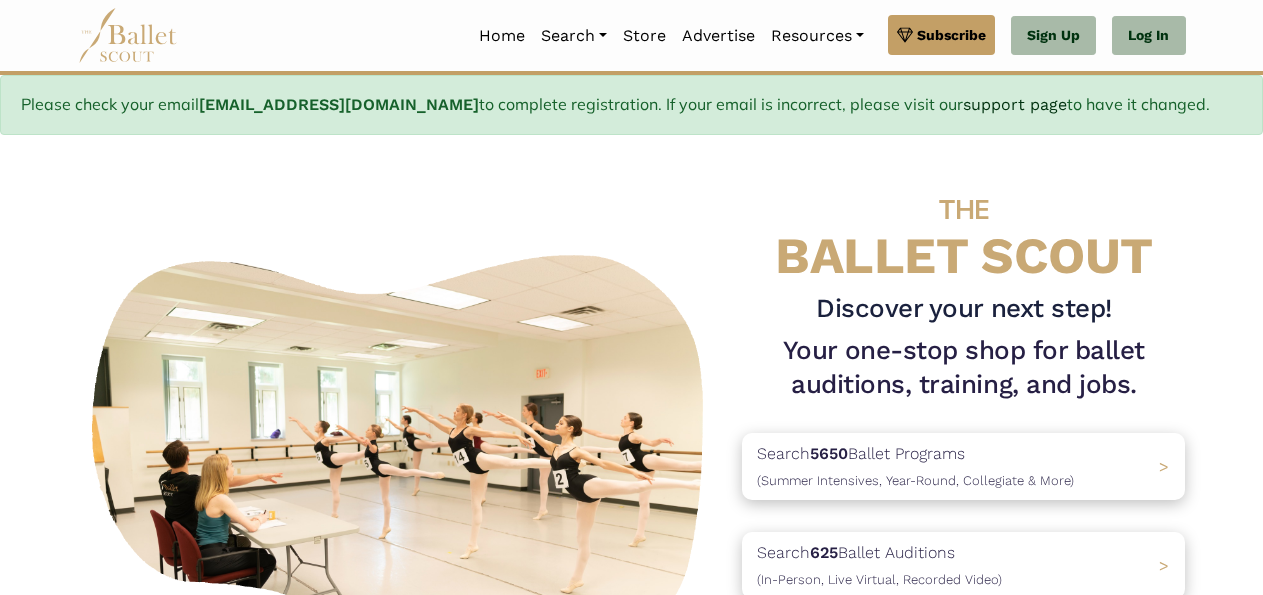 scroll, scrollTop: 0, scrollLeft: 0, axis: both 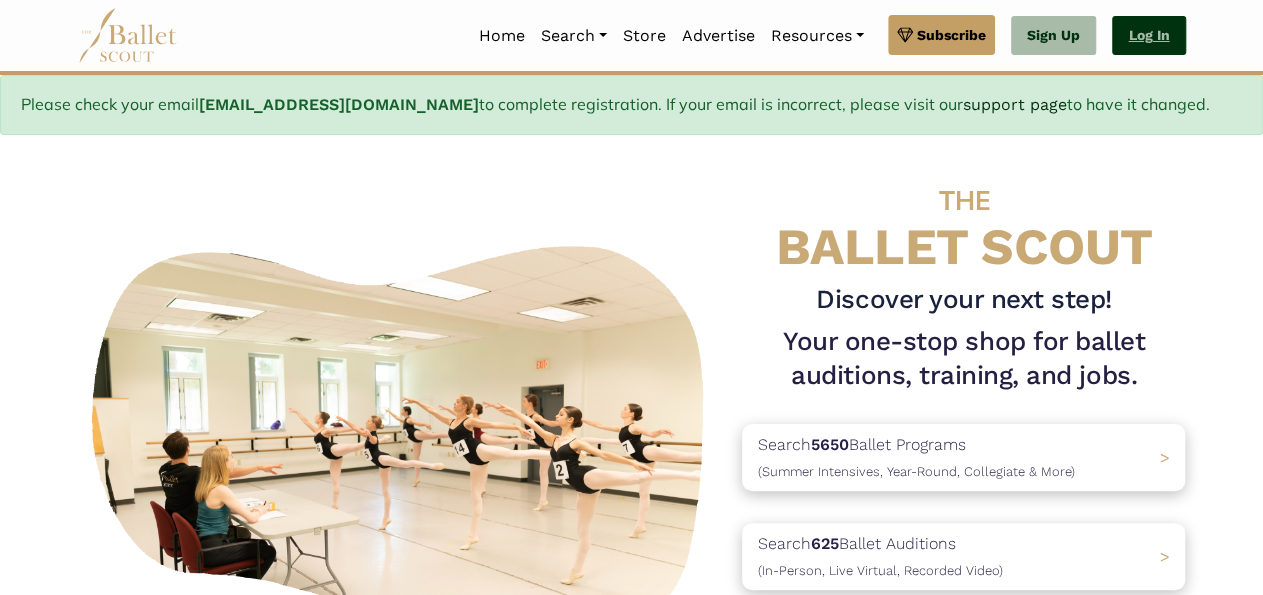 click on "Log In" at bounding box center (1148, 36) 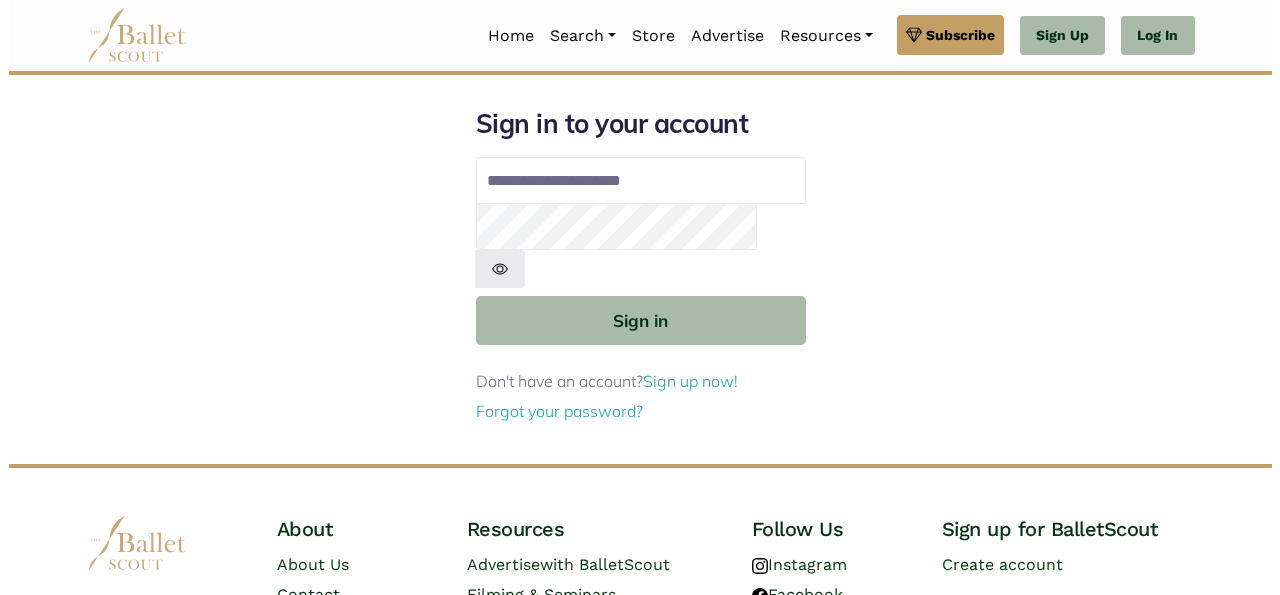 scroll, scrollTop: 0, scrollLeft: 0, axis: both 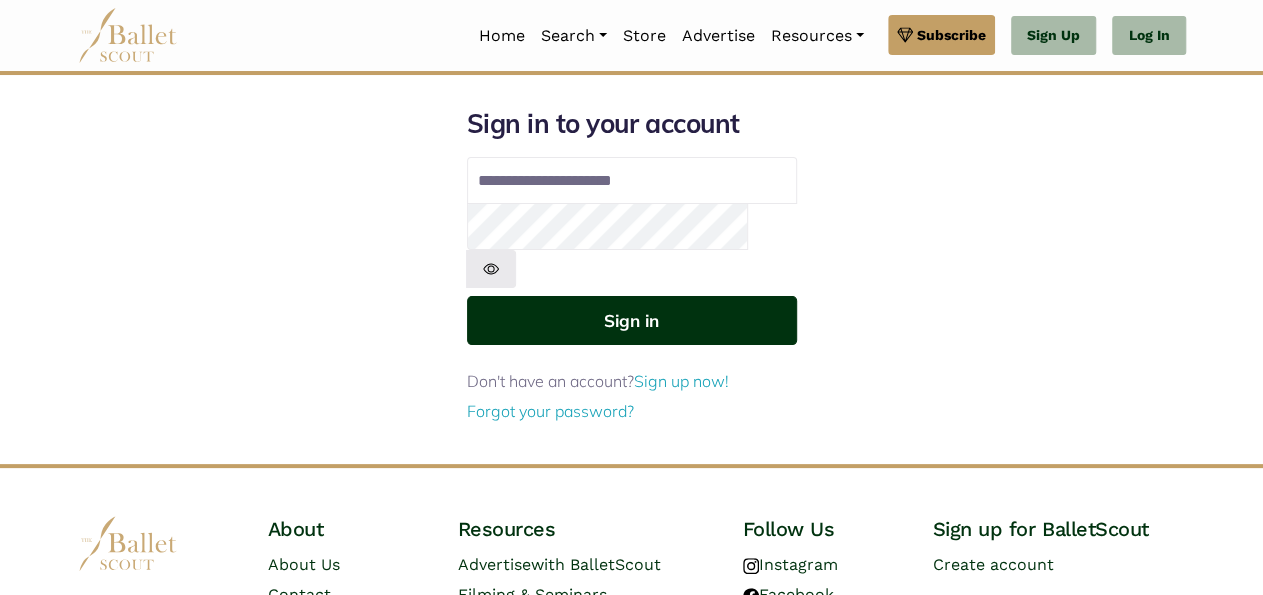 type on "**********" 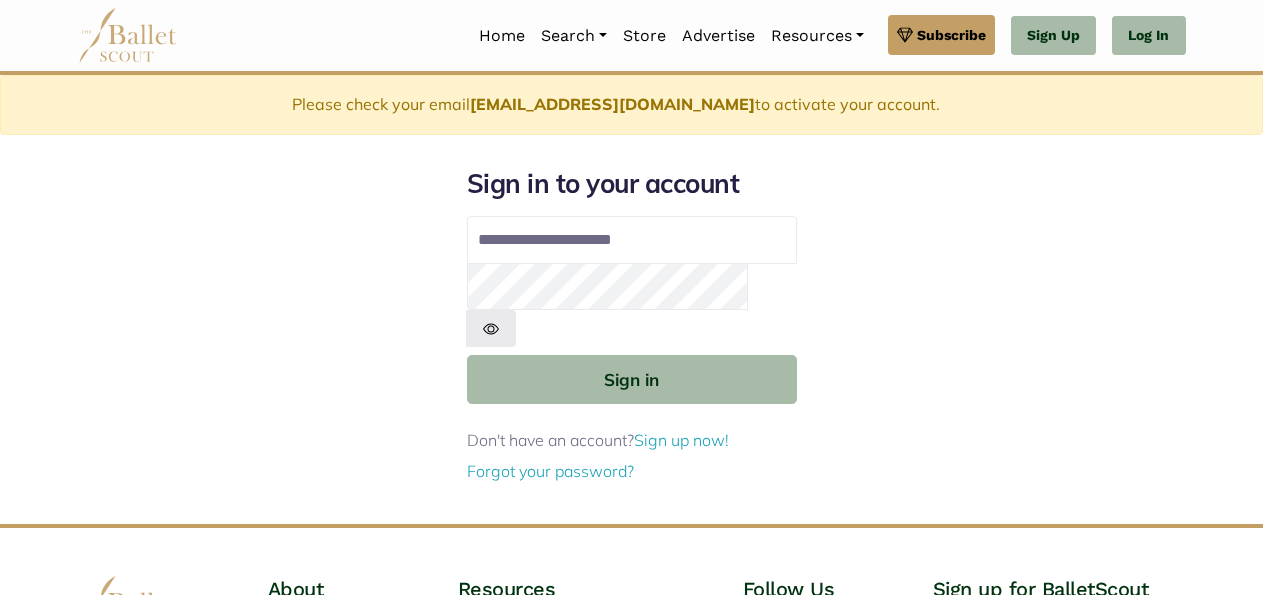 scroll, scrollTop: 0, scrollLeft: 0, axis: both 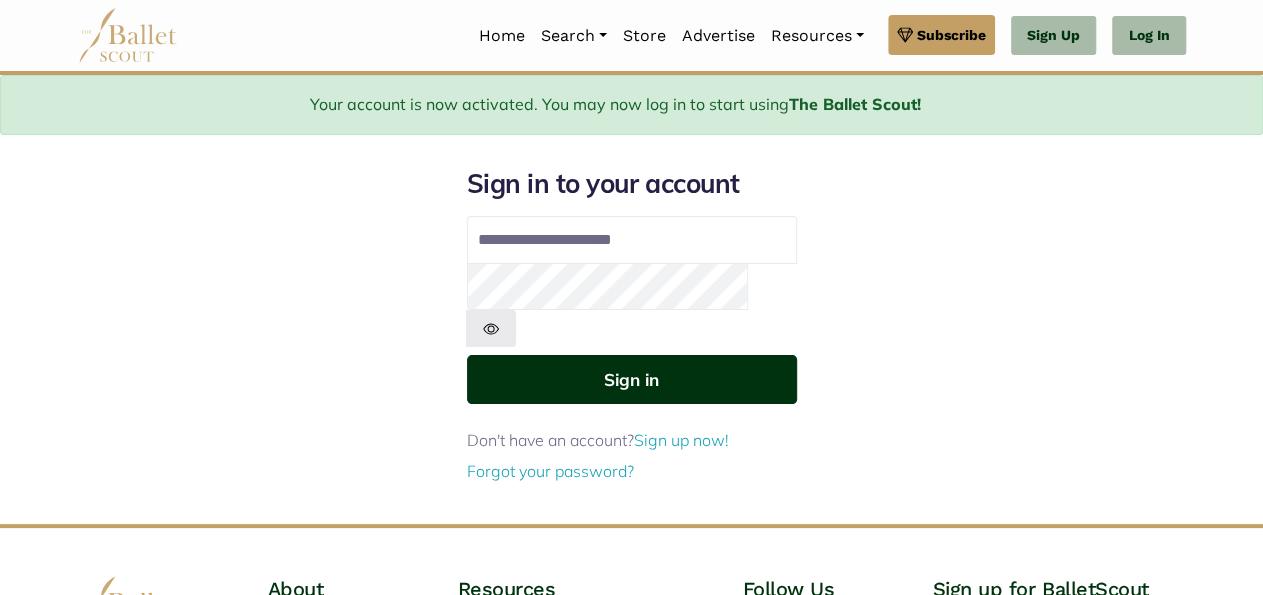 type on "**********" 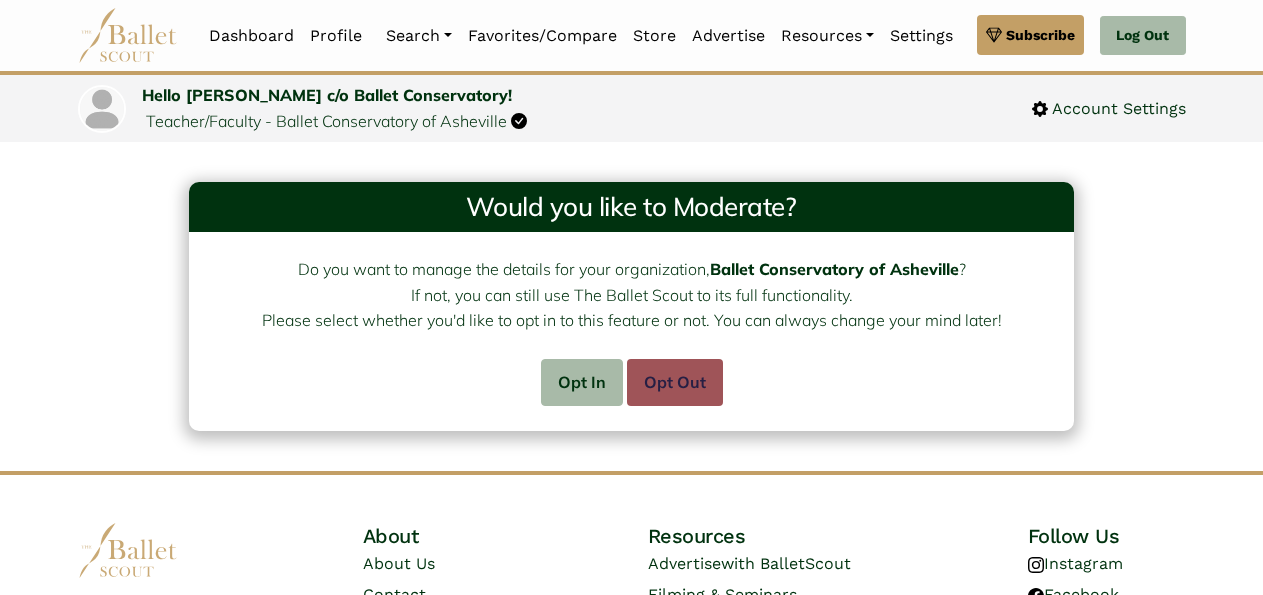 scroll, scrollTop: 0, scrollLeft: 0, axis: both 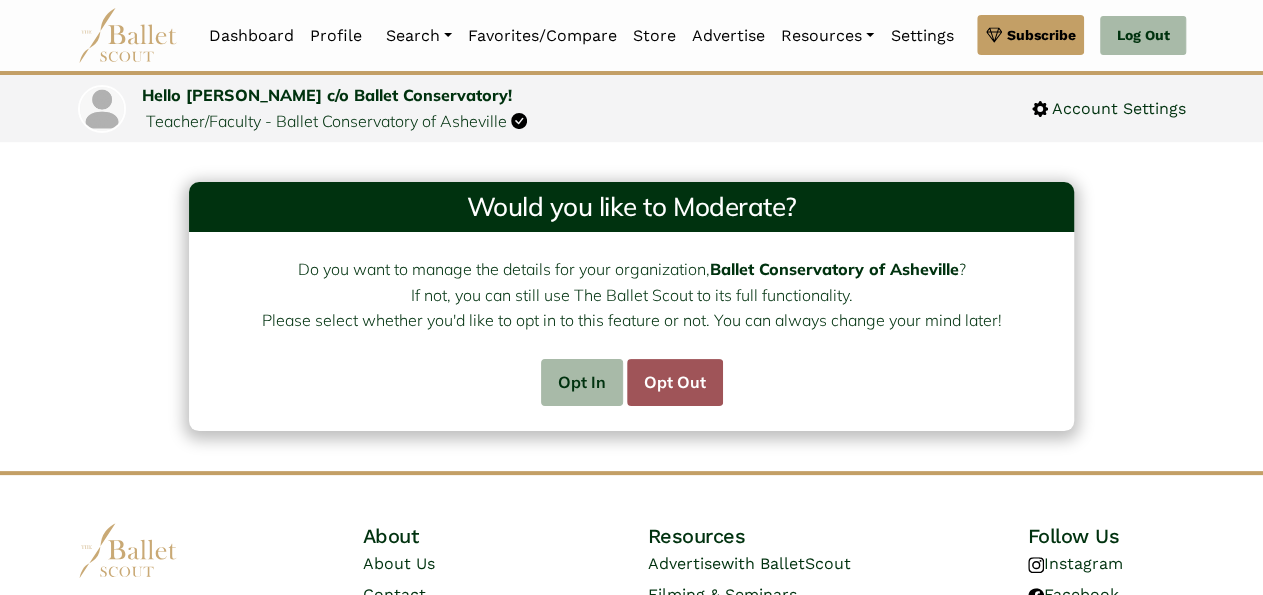 click on "Opt Out" at bounding box center (675, 382) 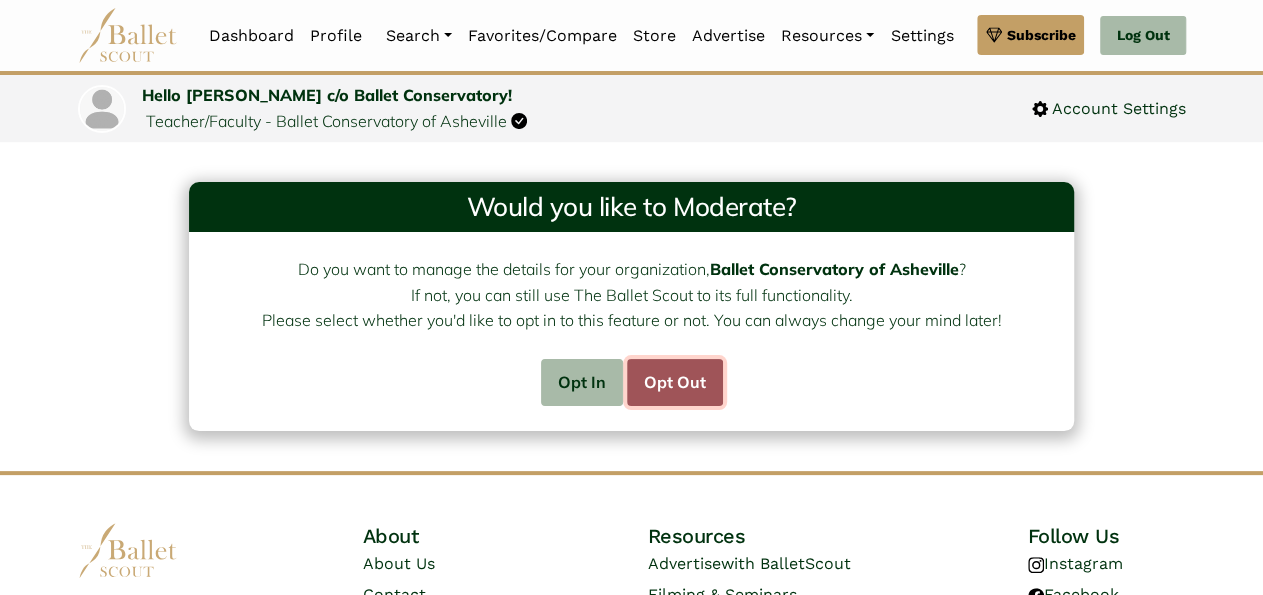 click on "***" at bounding box center (644, 375) 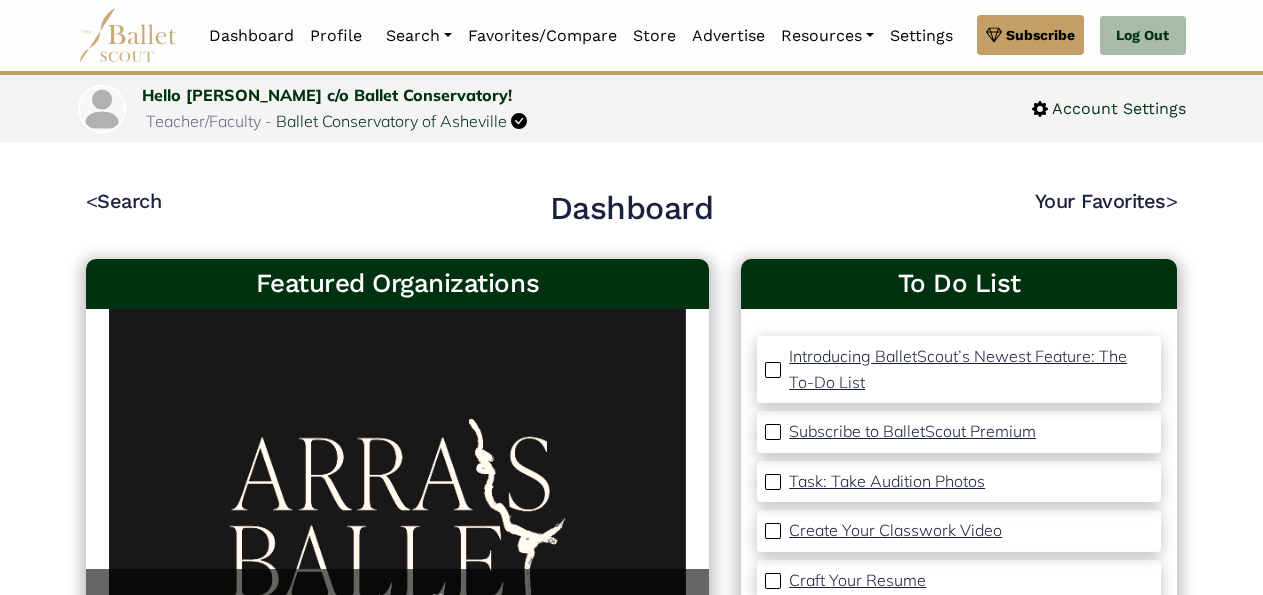 scroll, scrollTop: 0, scrollLeft: 0, axis: both 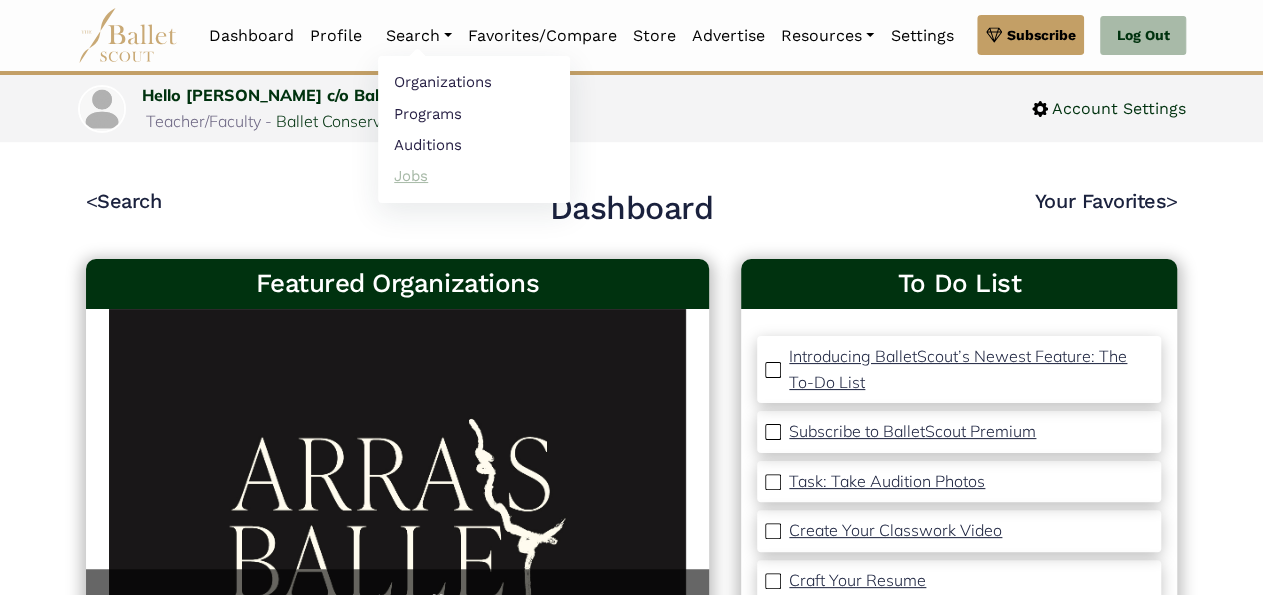 click on "Jobs" at bounding box center [474, 175] 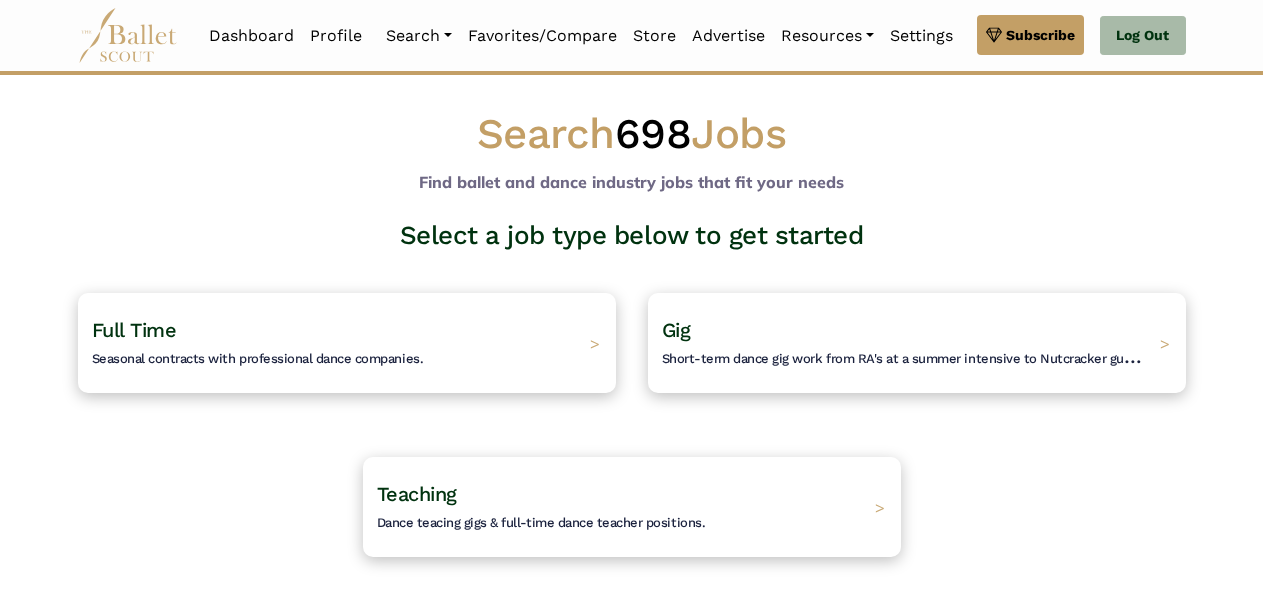 scroll, scrollTop: 0, scrollLeft: 0, axis: both 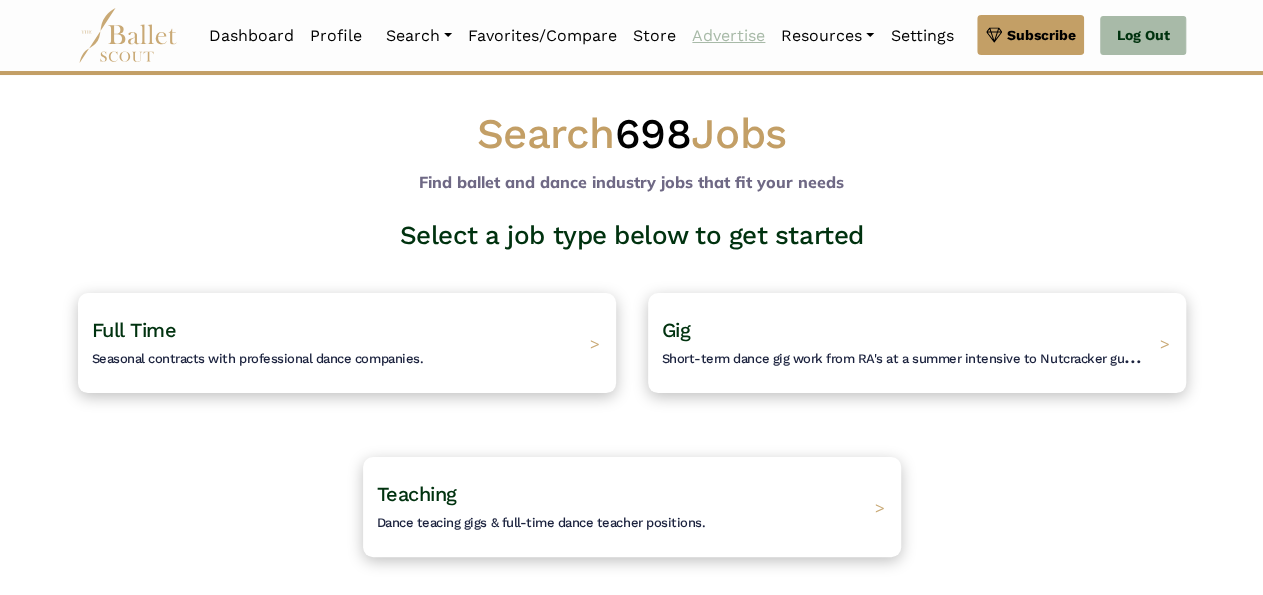 click on "Advertise" at bounding box center [728, 36] 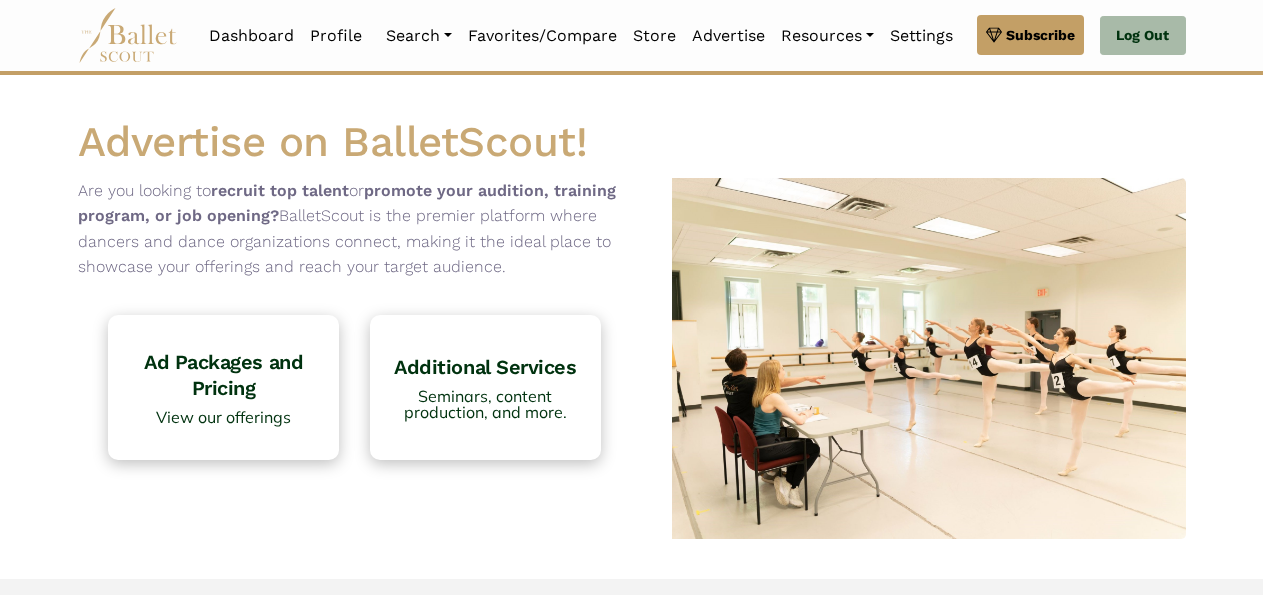scroll, scrollTop: 0, scrollLeft: 0, axis: both 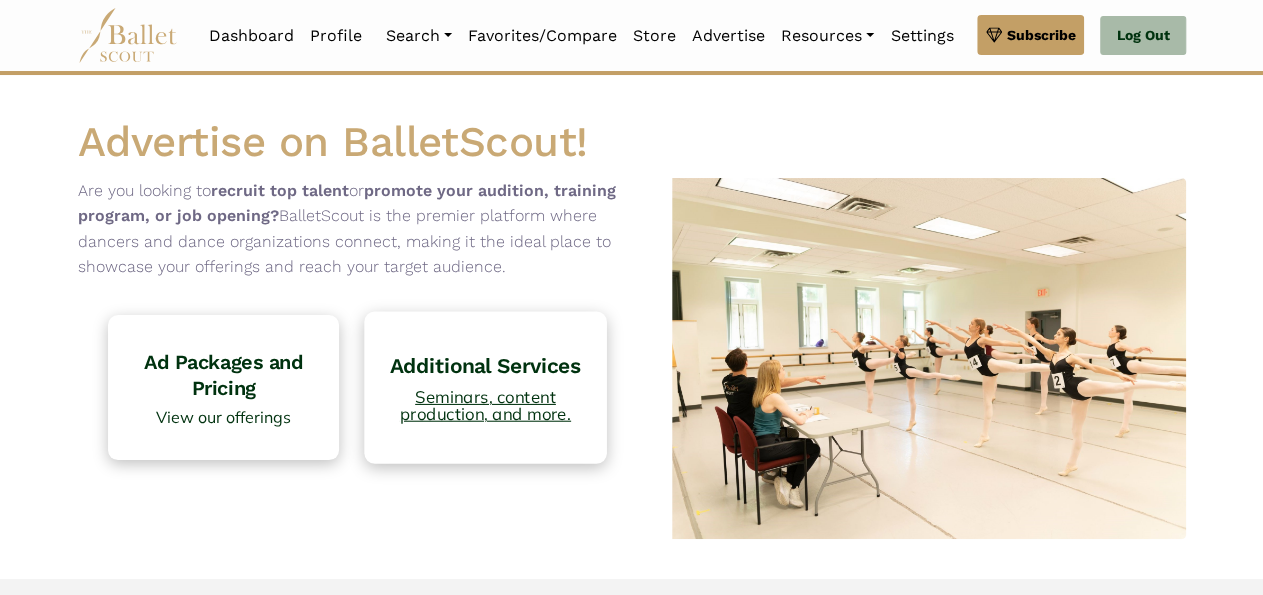 click on "Seminars, content production, and more." at bounding box center (485, 405) 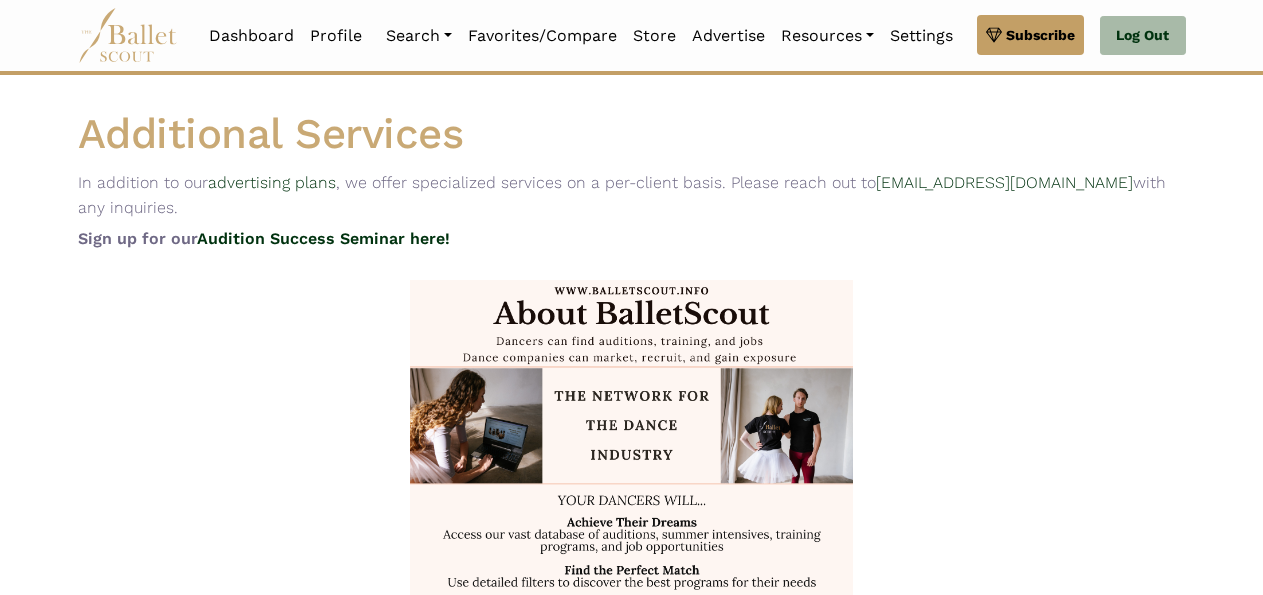 scroll, scrollTop: 0, scrollLeft: 0, axis: both 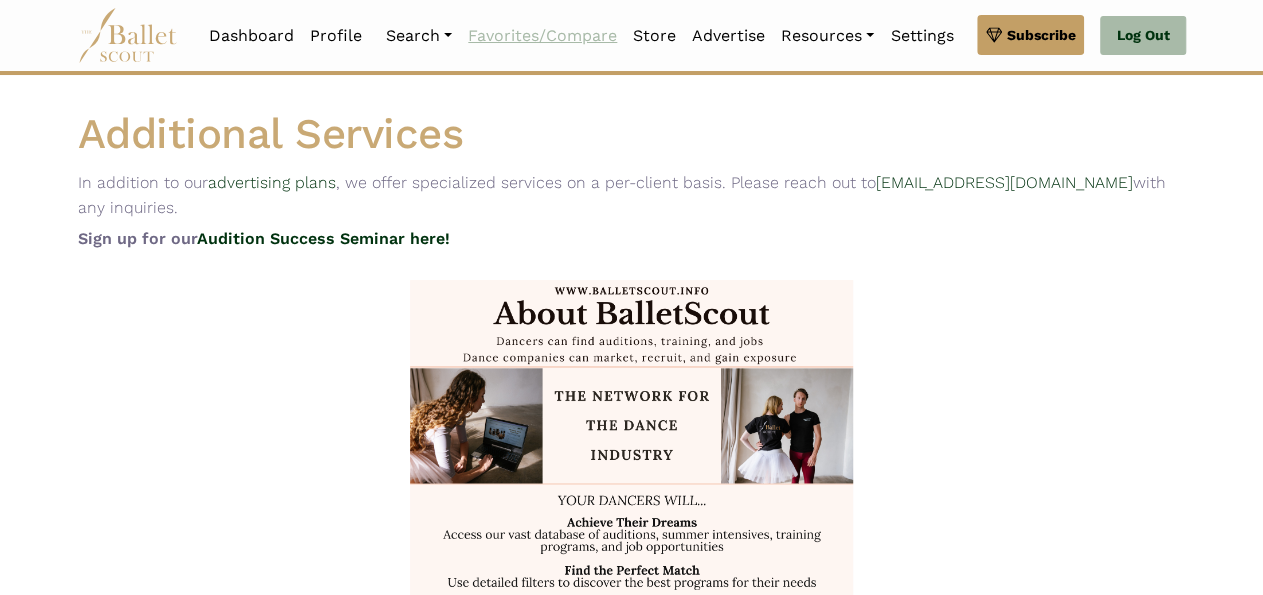 click on "Favorites/Compare" at bounding box center (542, 36) 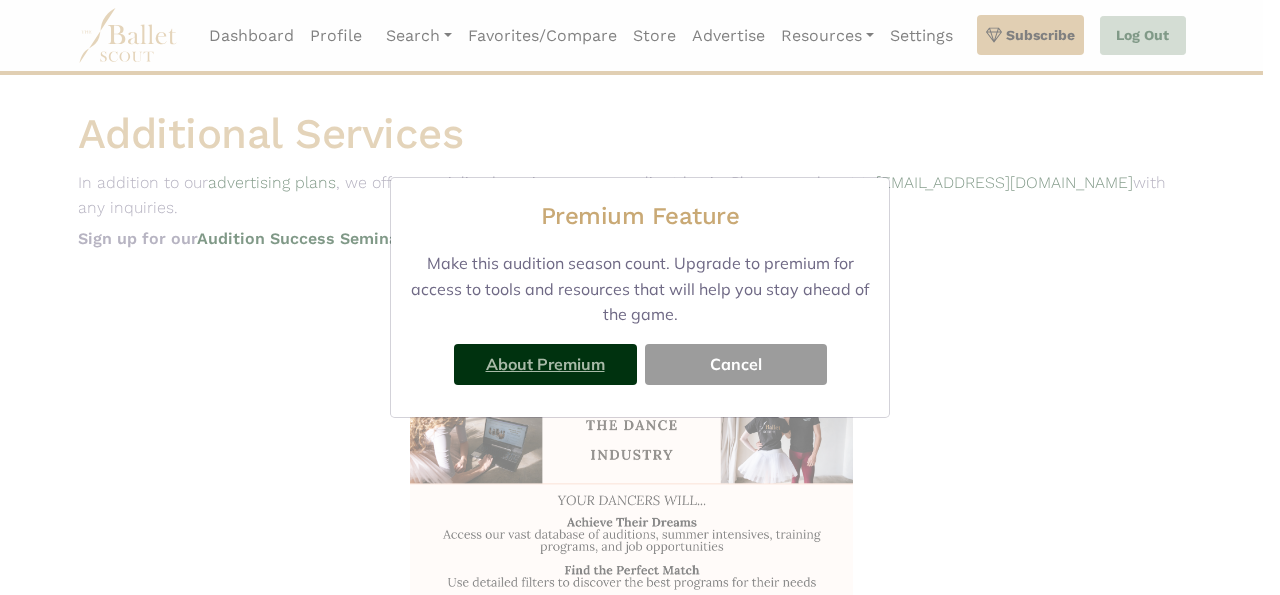 click on "About Premium" at bounding box center [545, 364] 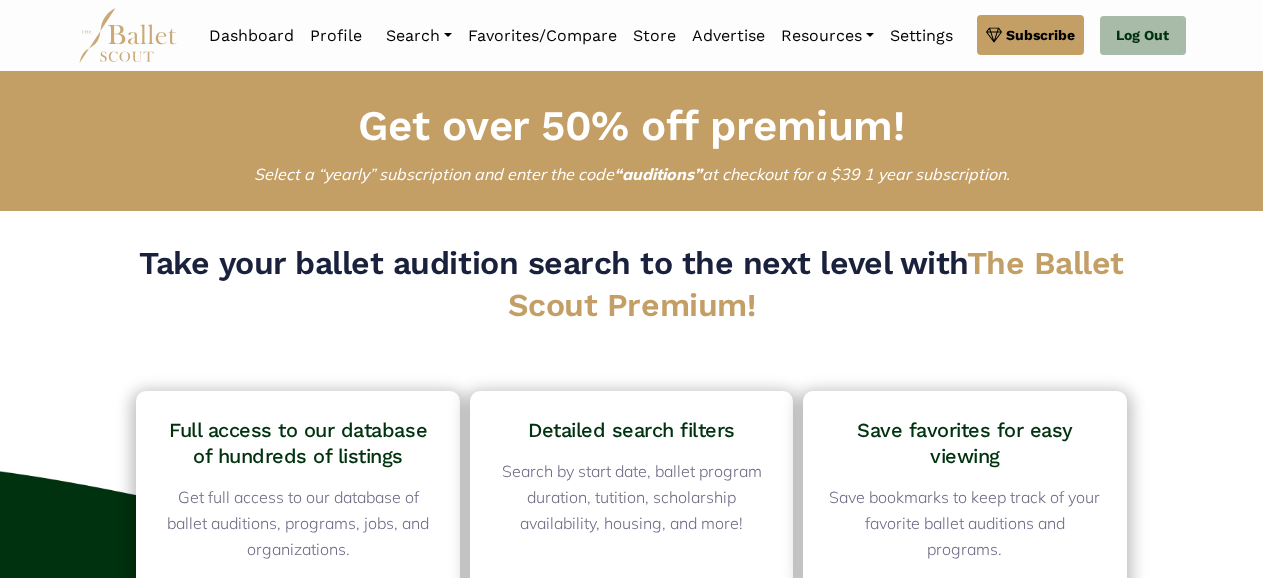 scroll, scrollTop: 0, scrollLeft: 0, axis: both 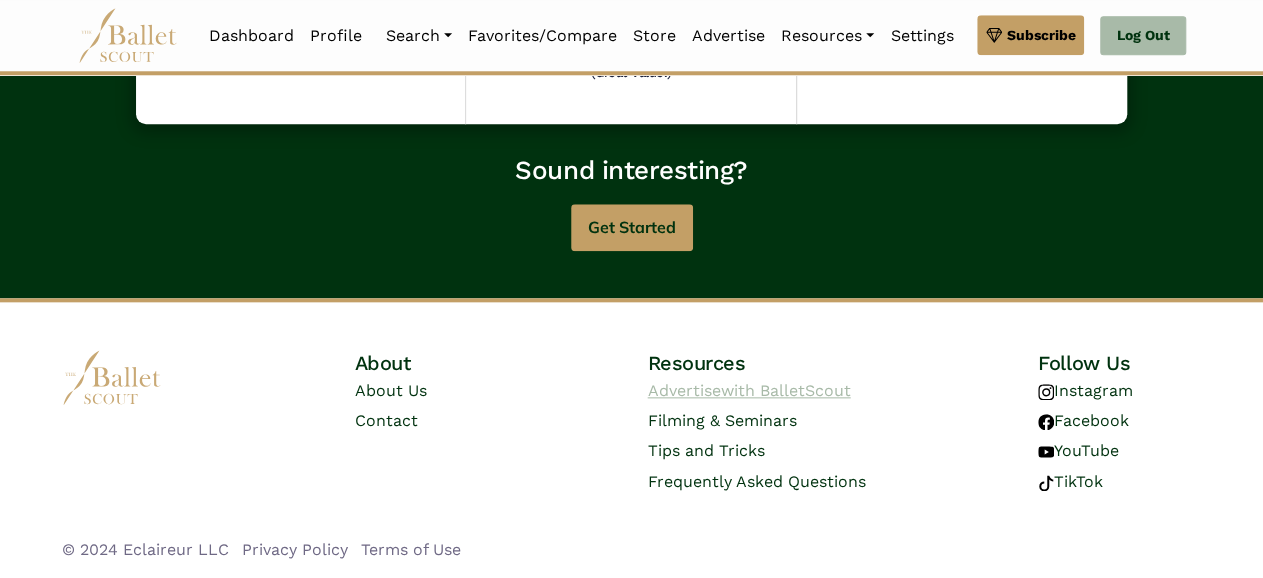 click on "Advertise  with BalletScout" at bounding box center [749, 390] 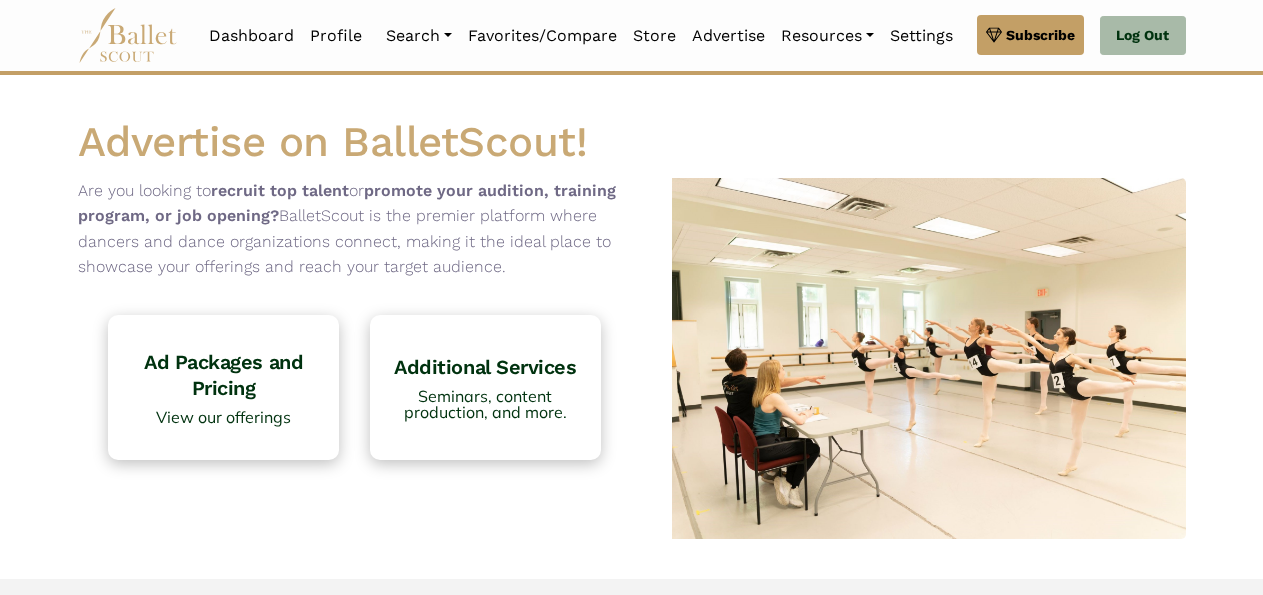 scroll, scrollTop: 0, scrollLeft: 0, axis: both 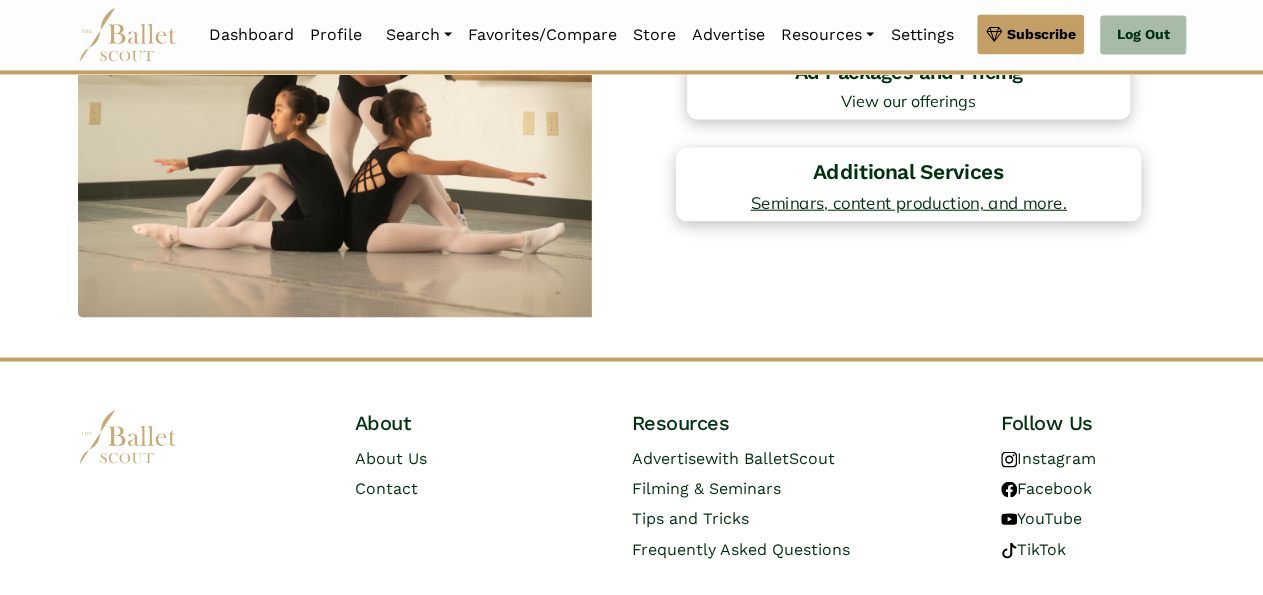 click on "Additional Services
Seminars, content production, and more." at bounding box center [908, 185] 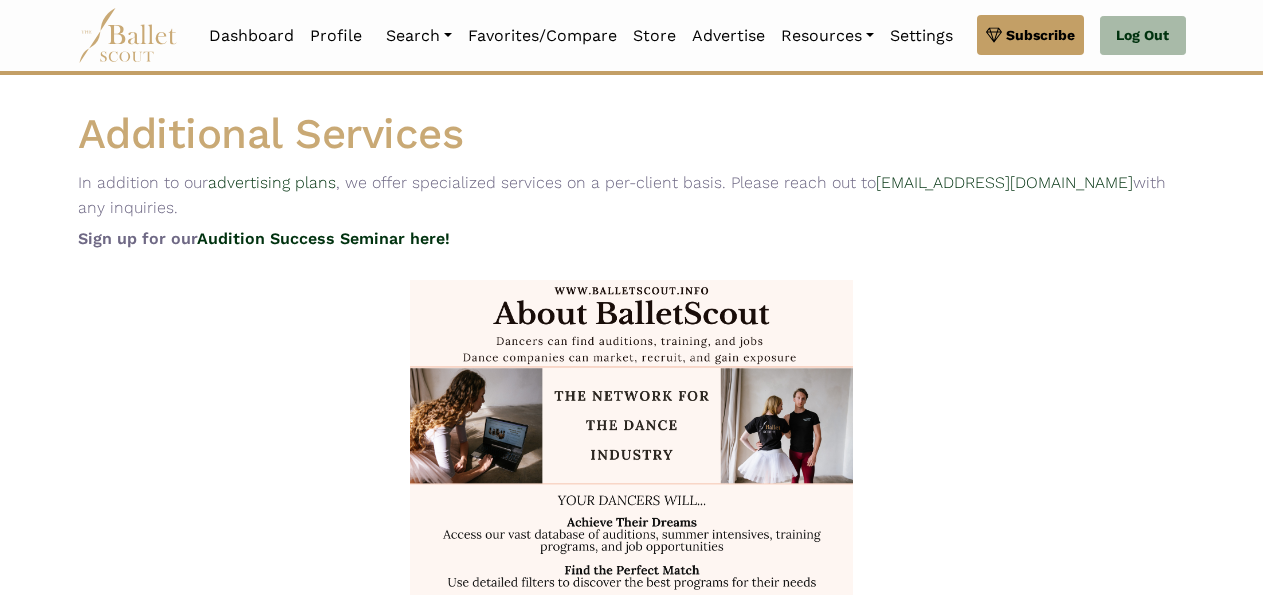 scroll, scrollTop: 0, scrollLeft: 0, axis: both 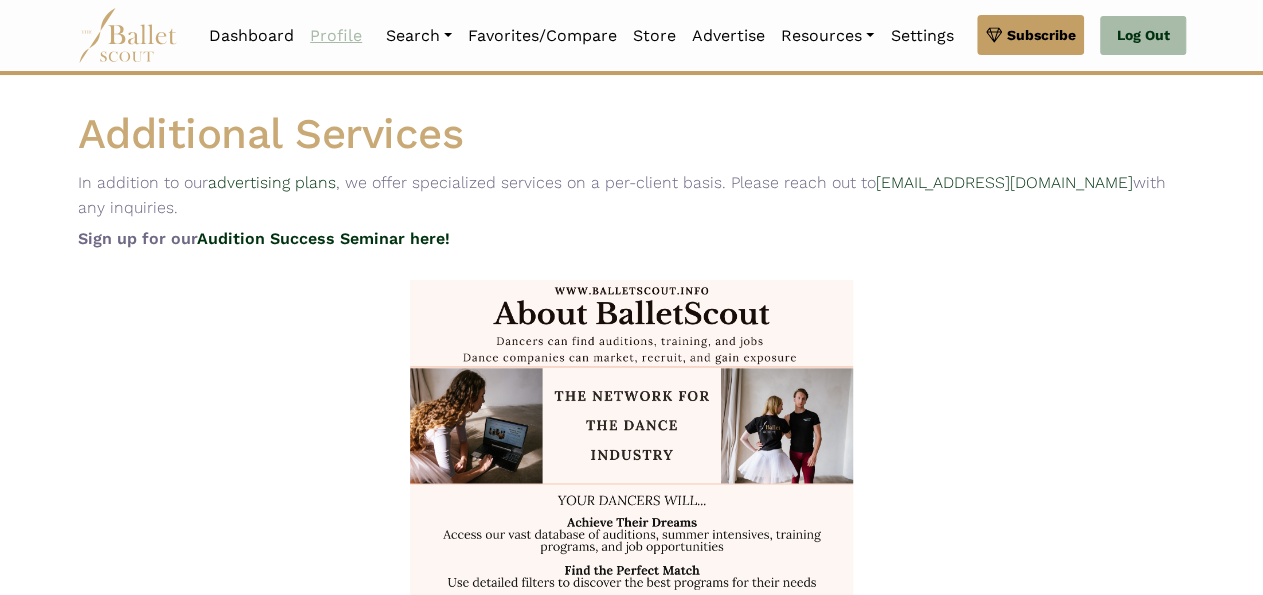 click on "Profile" at bounding box center (336, 36) 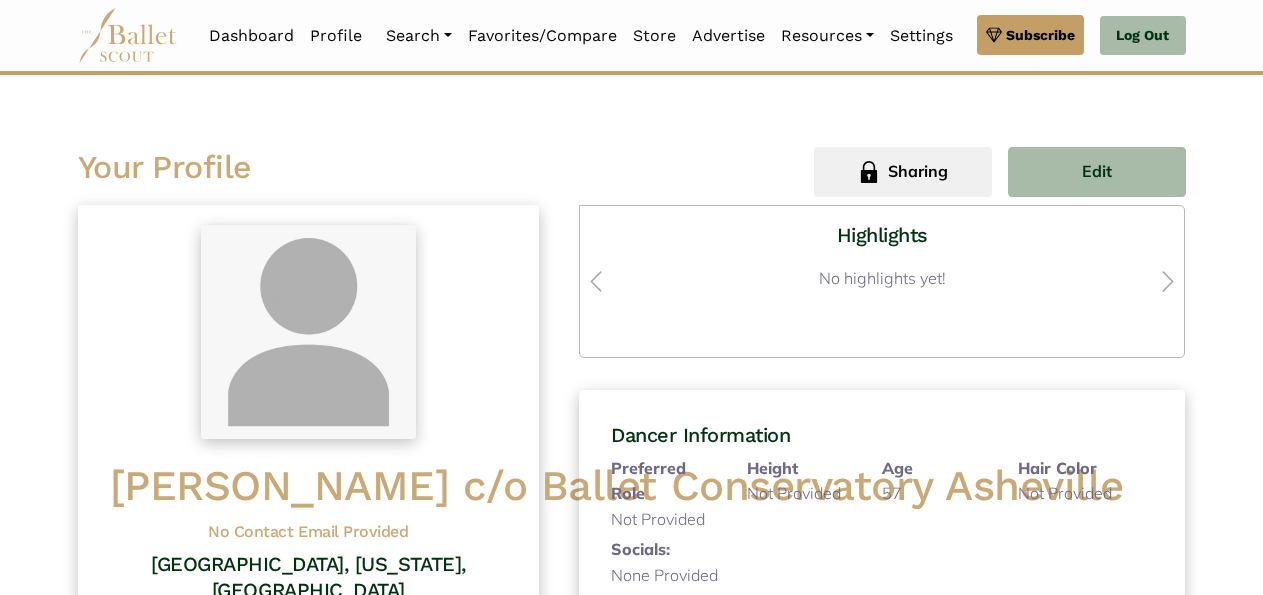 scroll, scrollTop: 0, scrollLeft: 0, axis: both 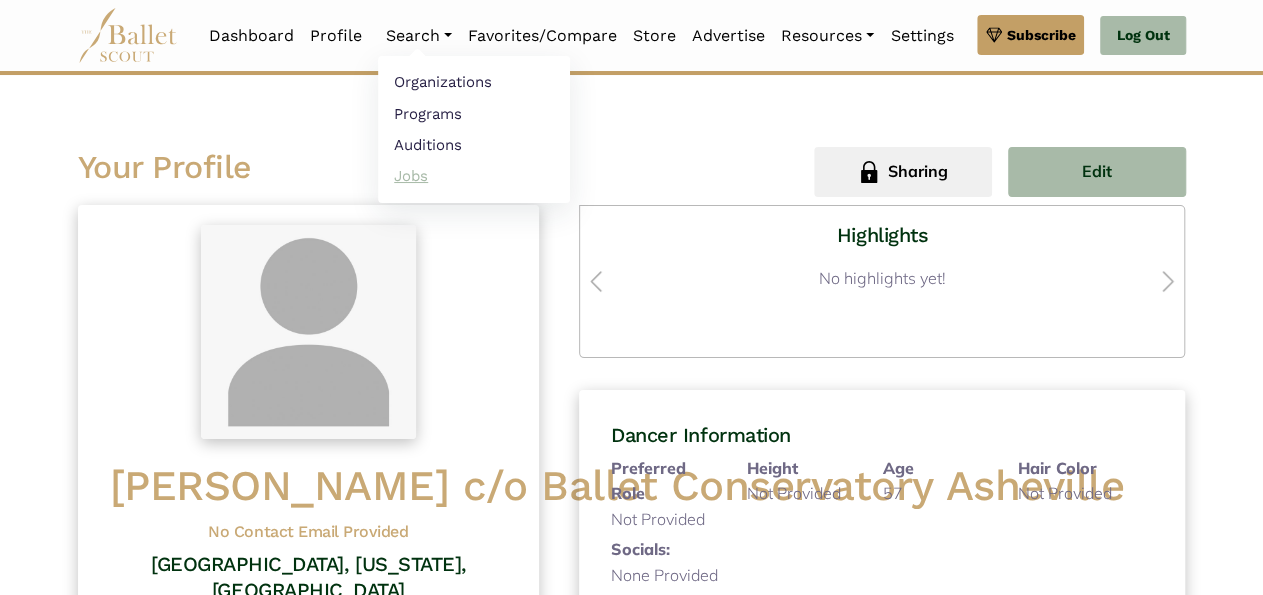click on "Jobs" at bounding box center (474, 175) 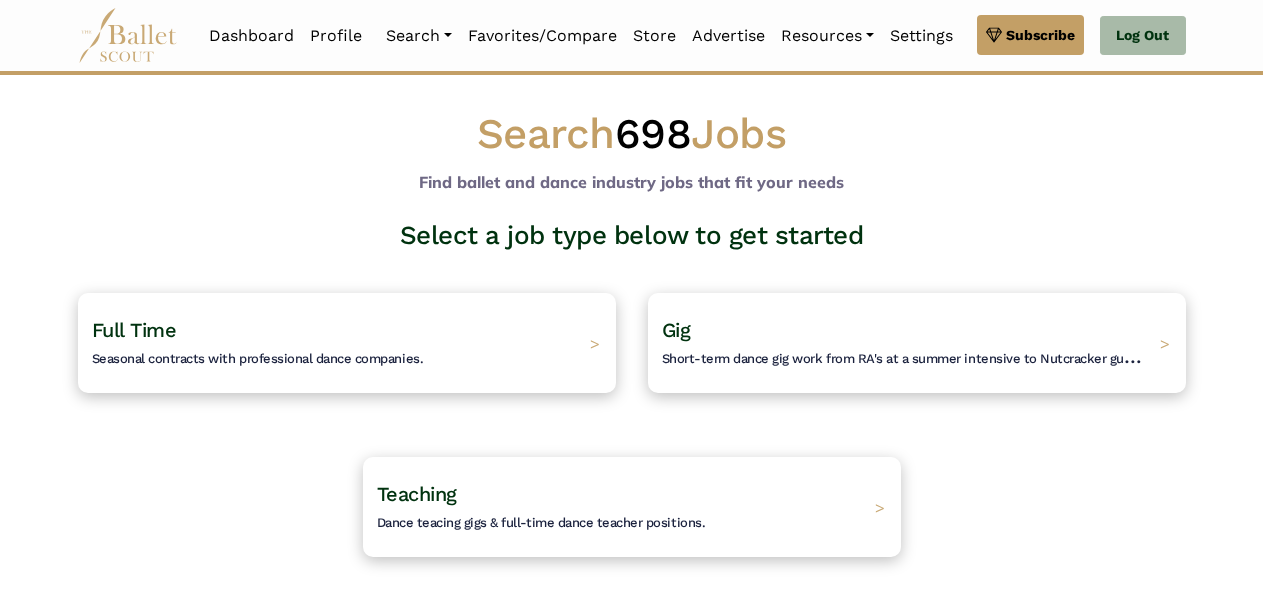 scroll, scrollTop: 0, scrollLeft: 0, axis: both 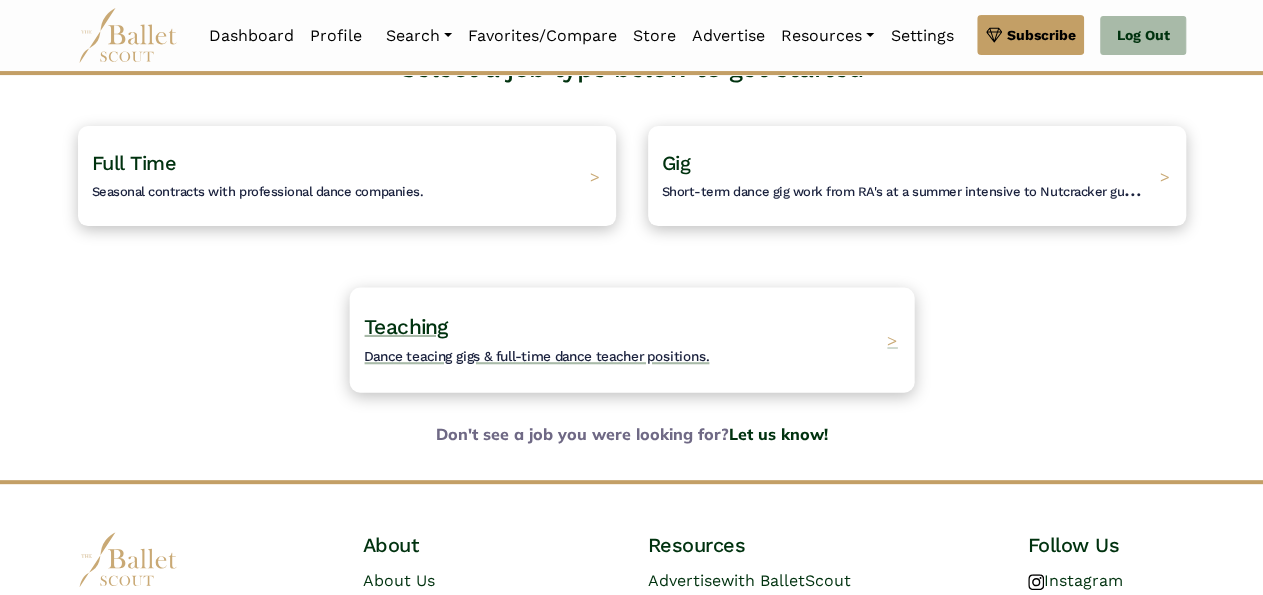 click on "Teaching Dance teacing gigs
& full-time dance teacher positions.
>" at bounding box center (631, 339) 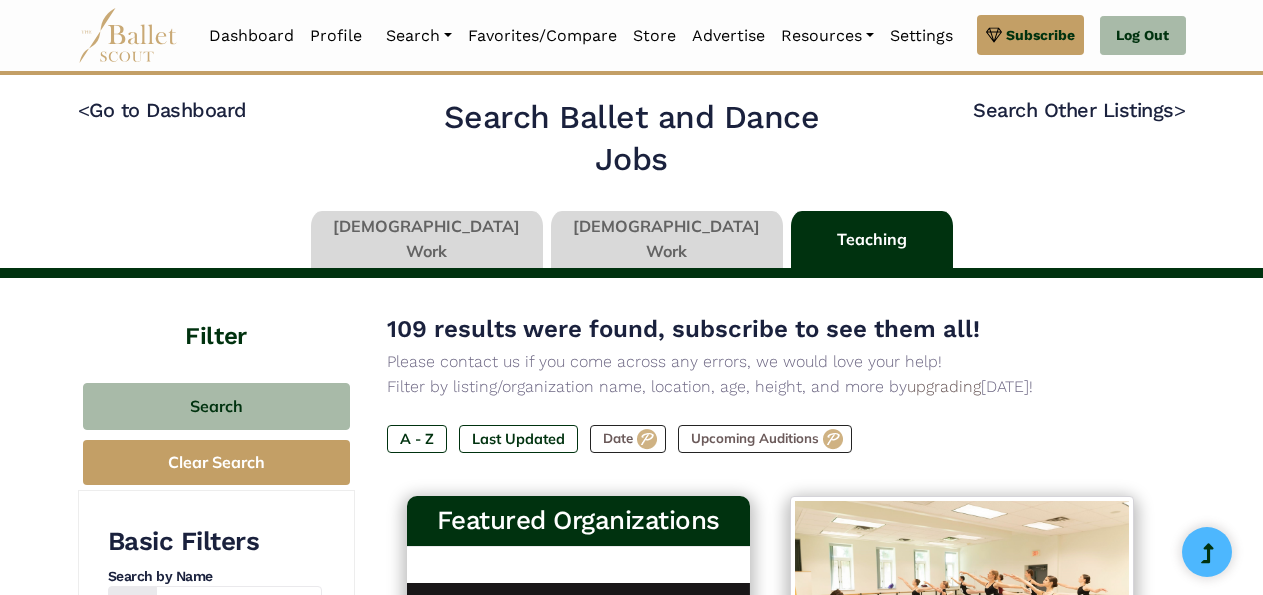 scroll, scrollTop: 0, scrollLeft: 0, axis: both 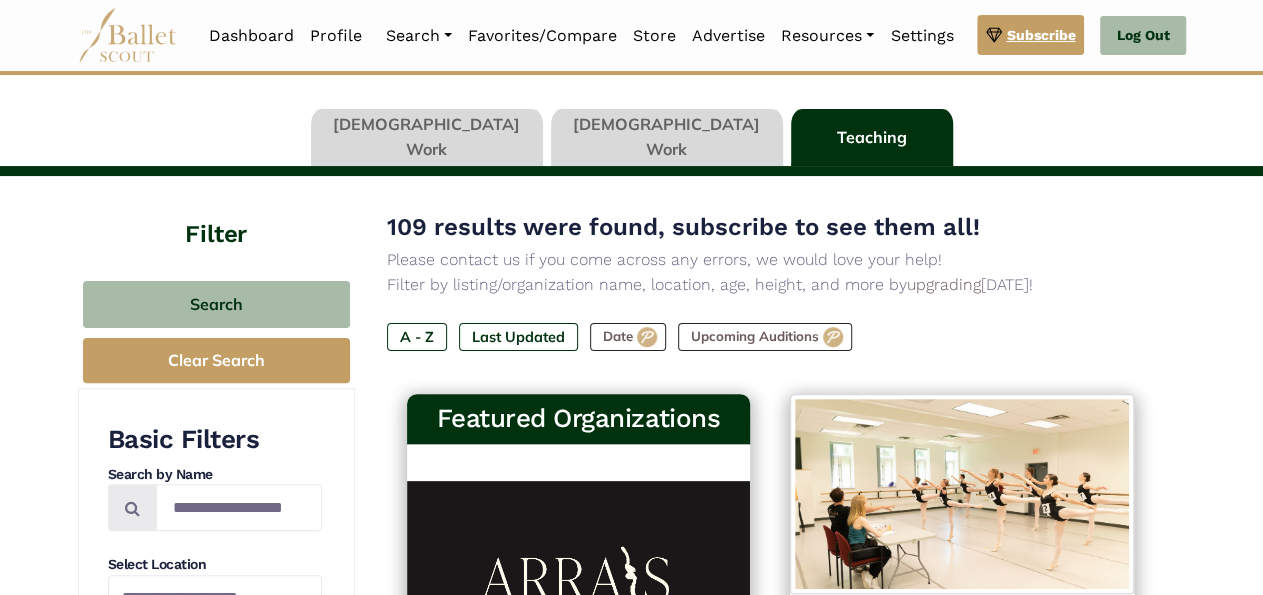 click on "Subscribe" at bounding box center (1040, 35) 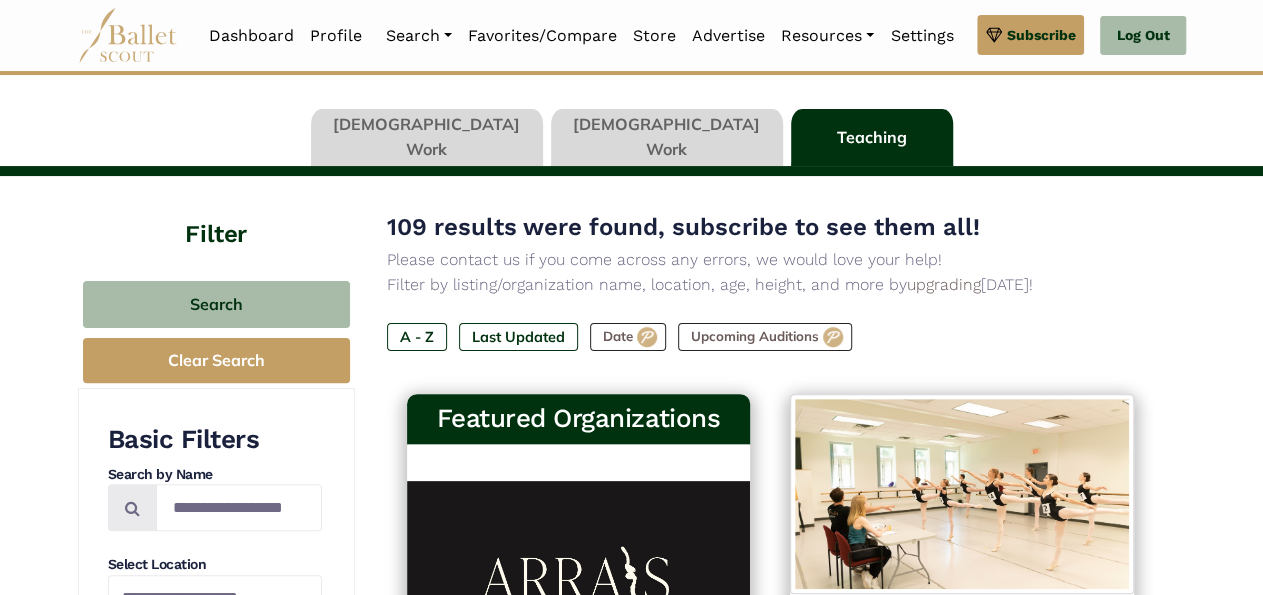 click at bounding box center (667, 137) 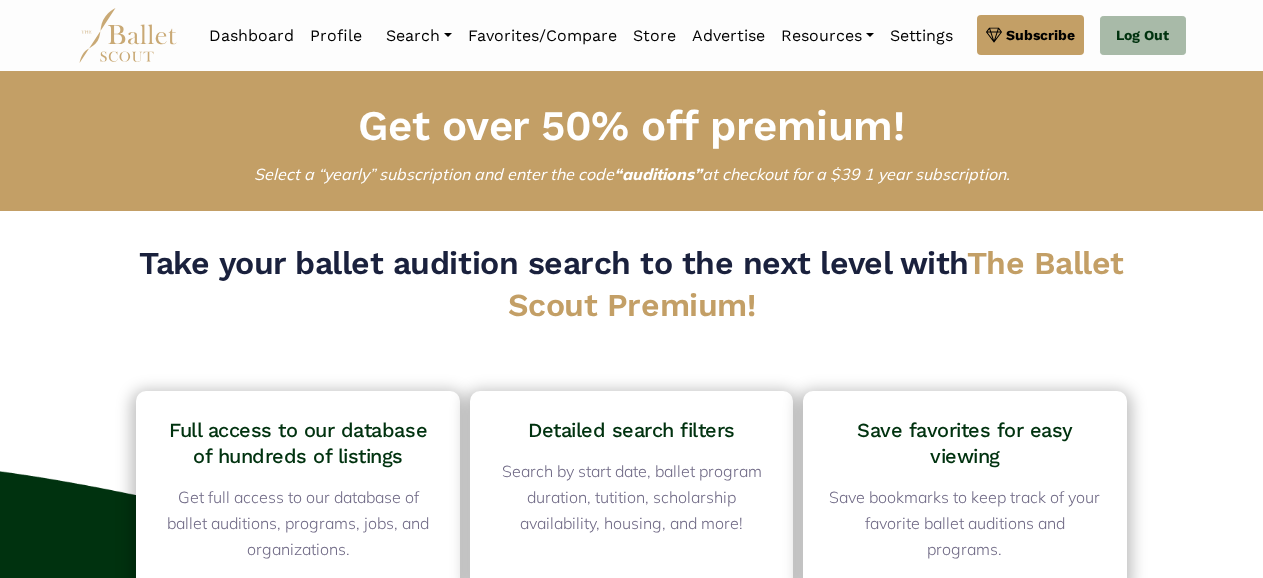 scroll, scrollTop: 0, scrollLeft: 0, axis: both 